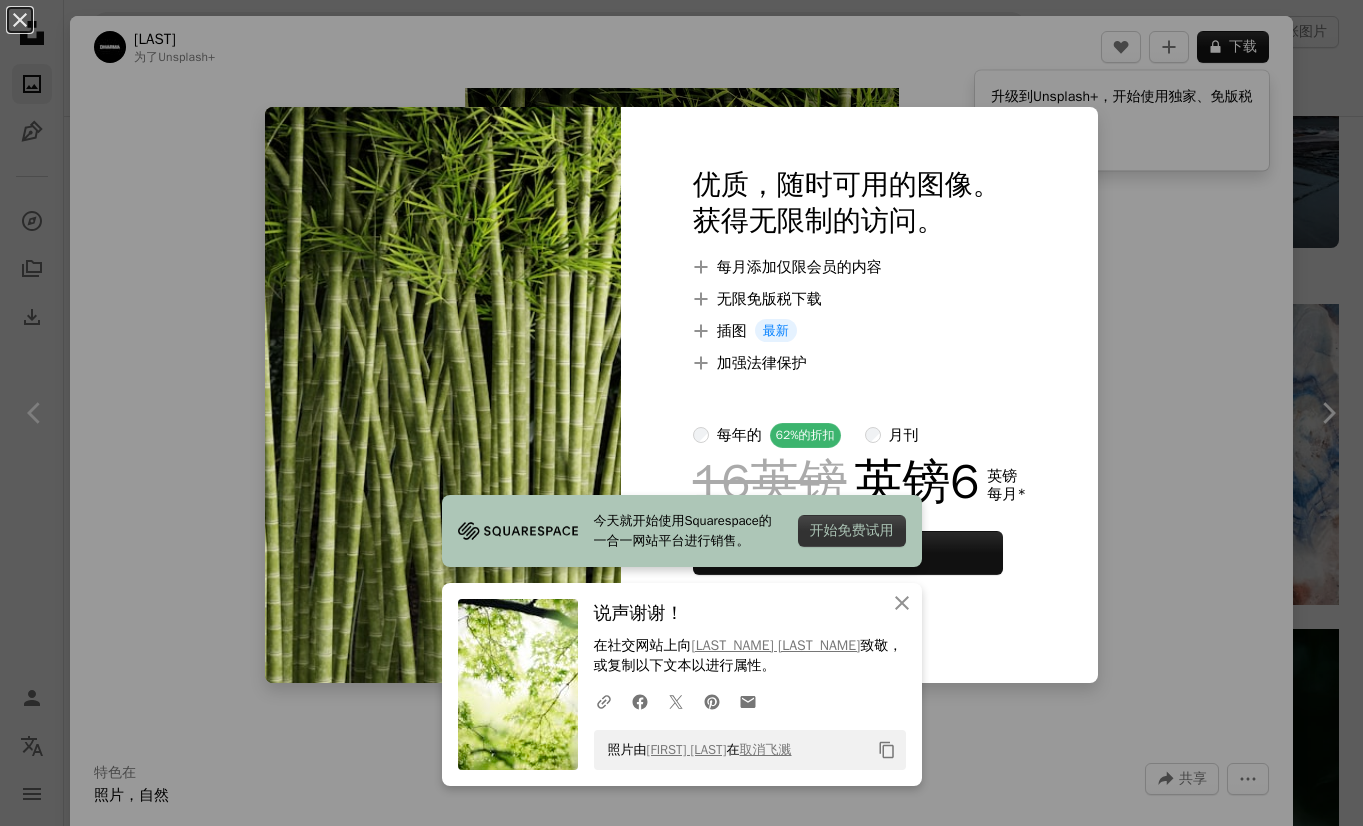 scroll, scrollTop: 230, scrollLeft: 0, axis: vertical 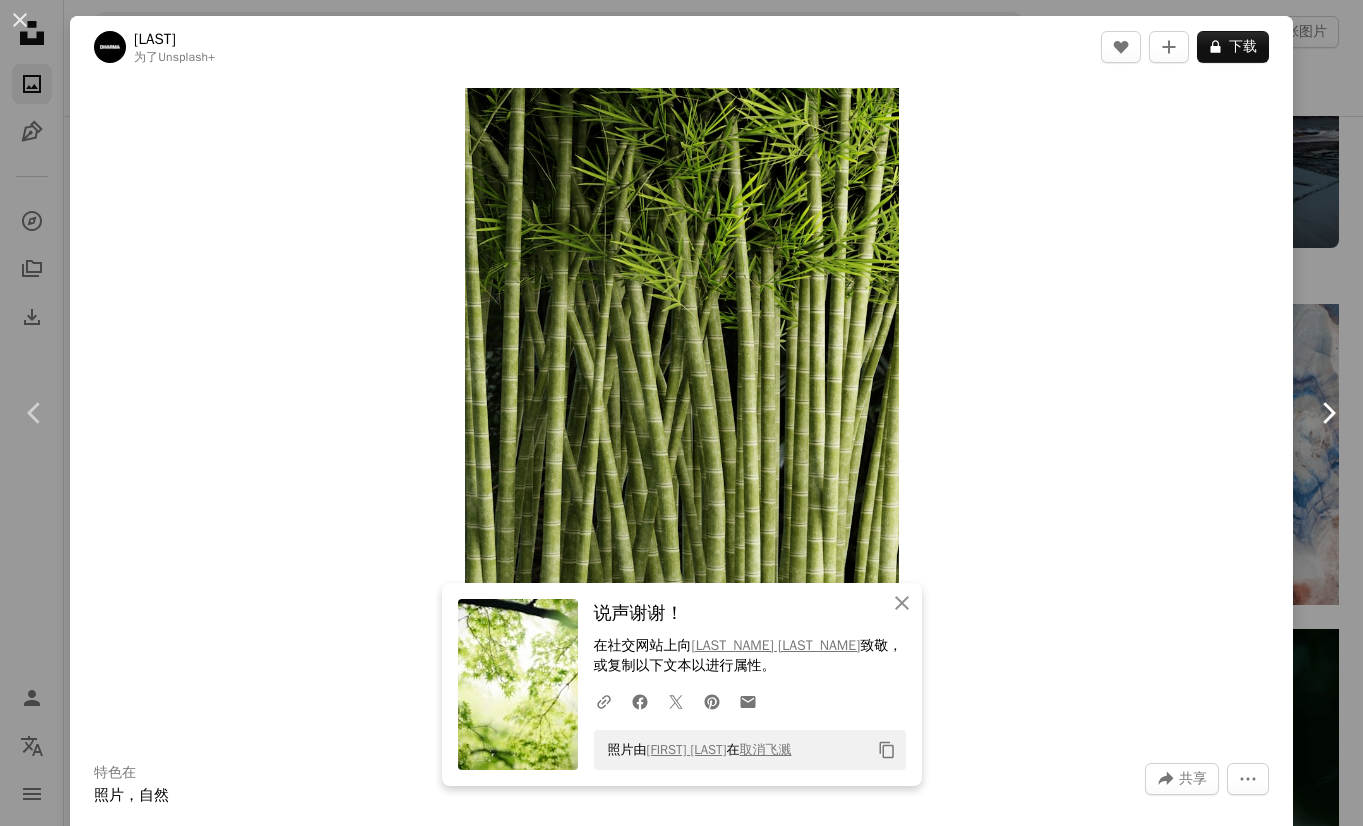 click on "Chevron right" 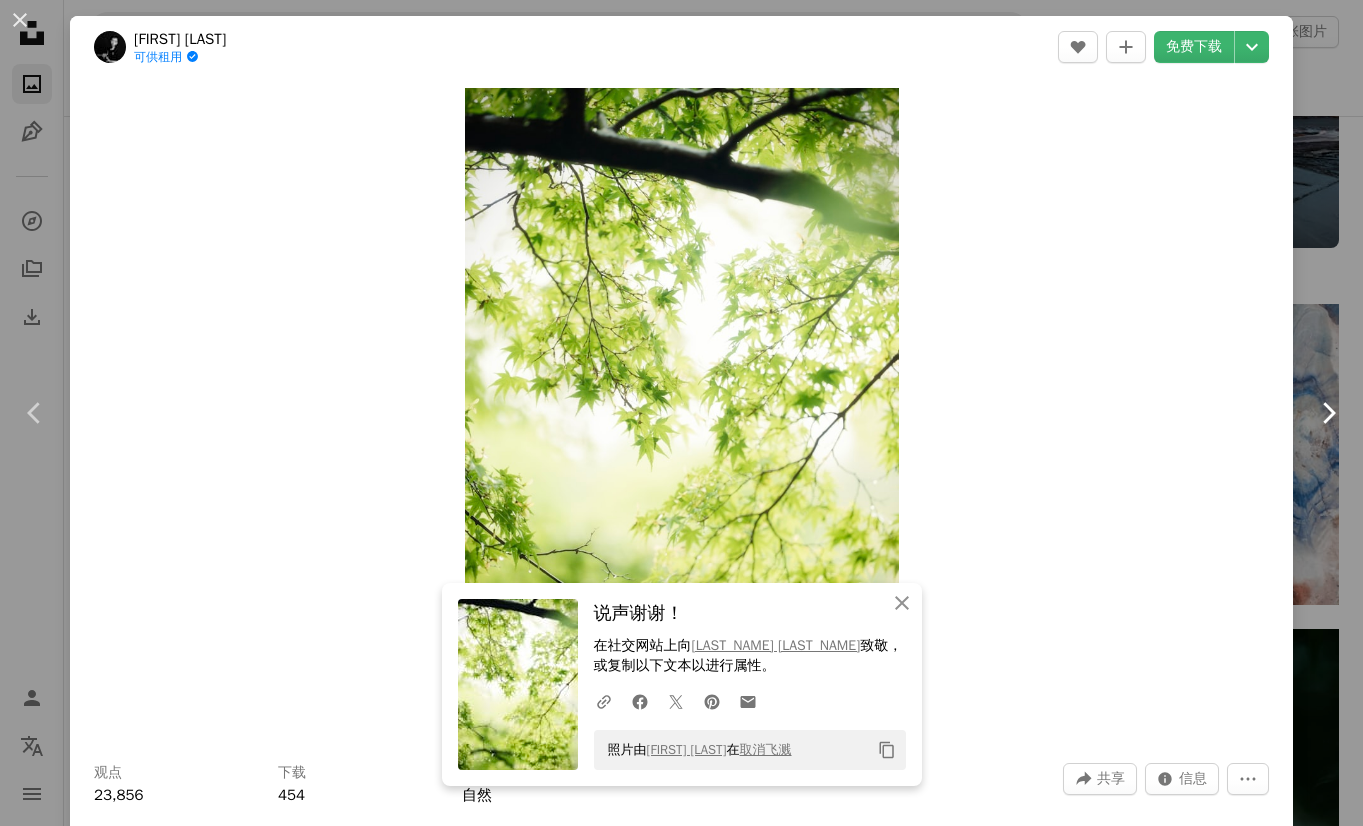 click on "Chevron right" 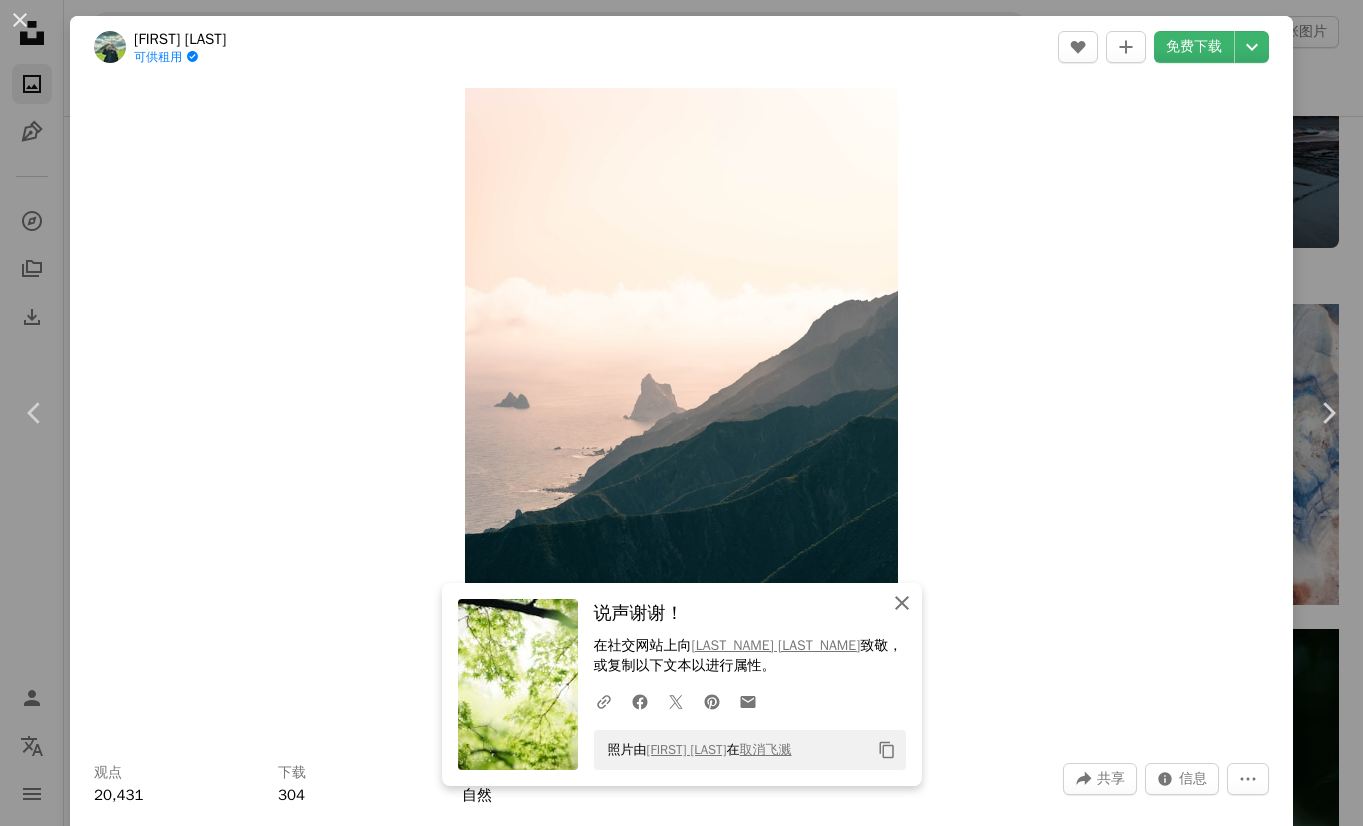 click 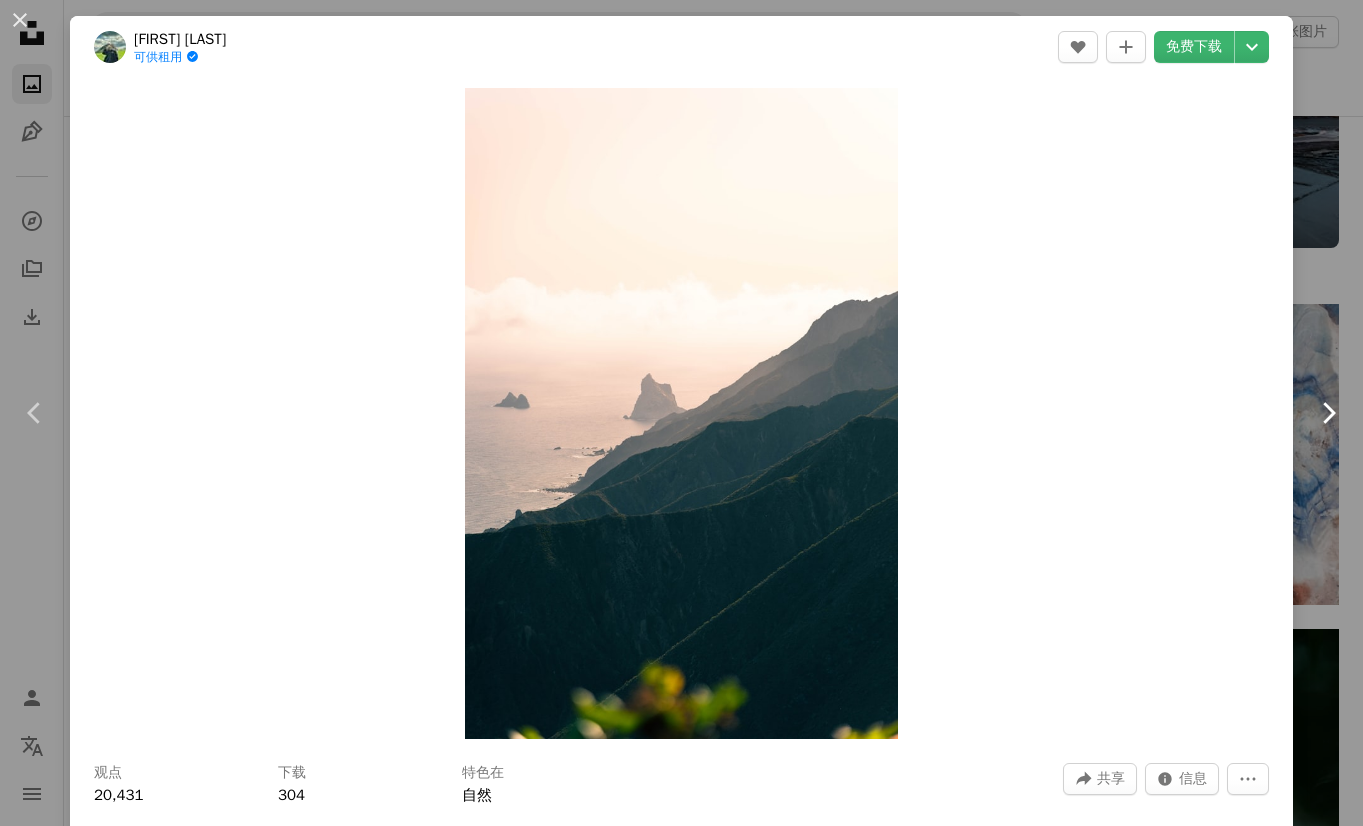 click on "Chevron right" 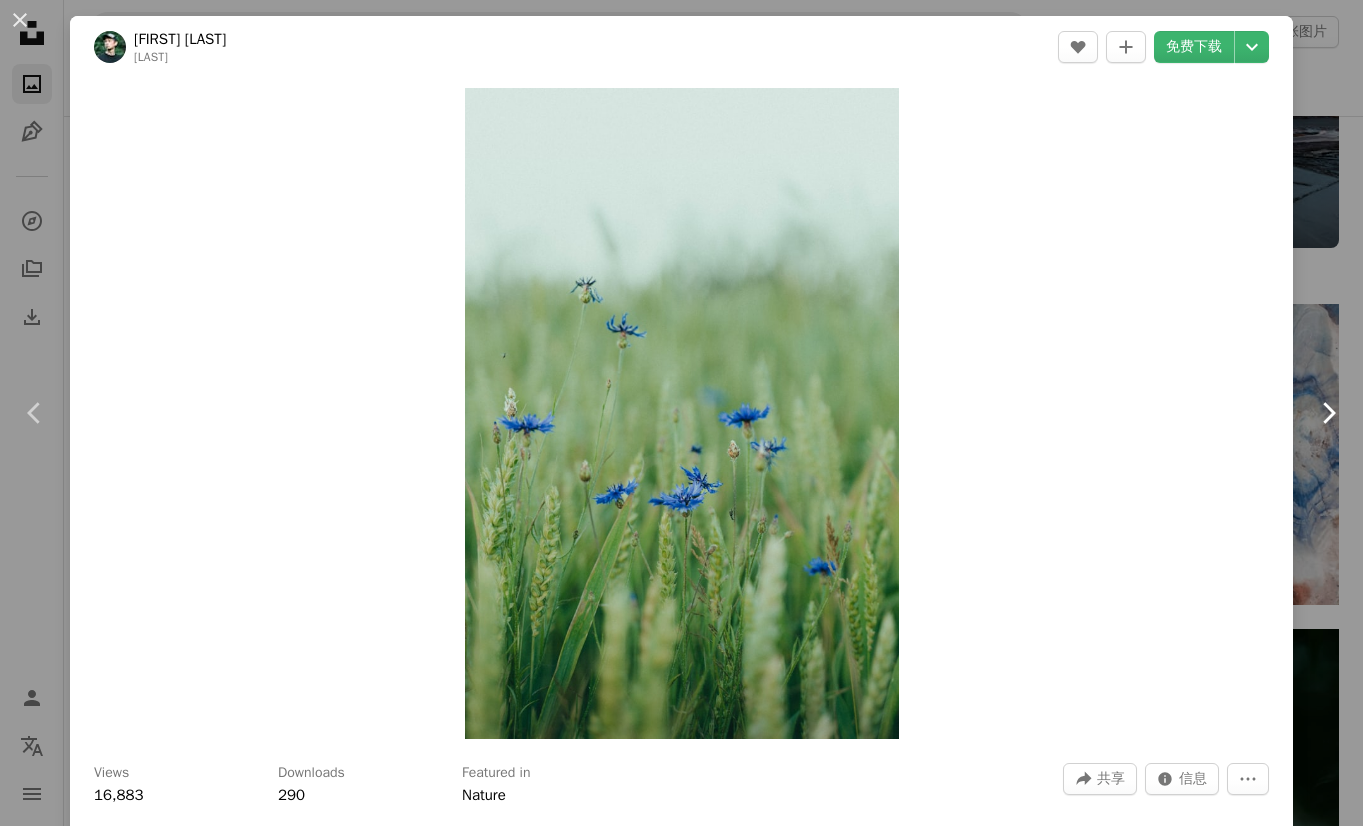 click 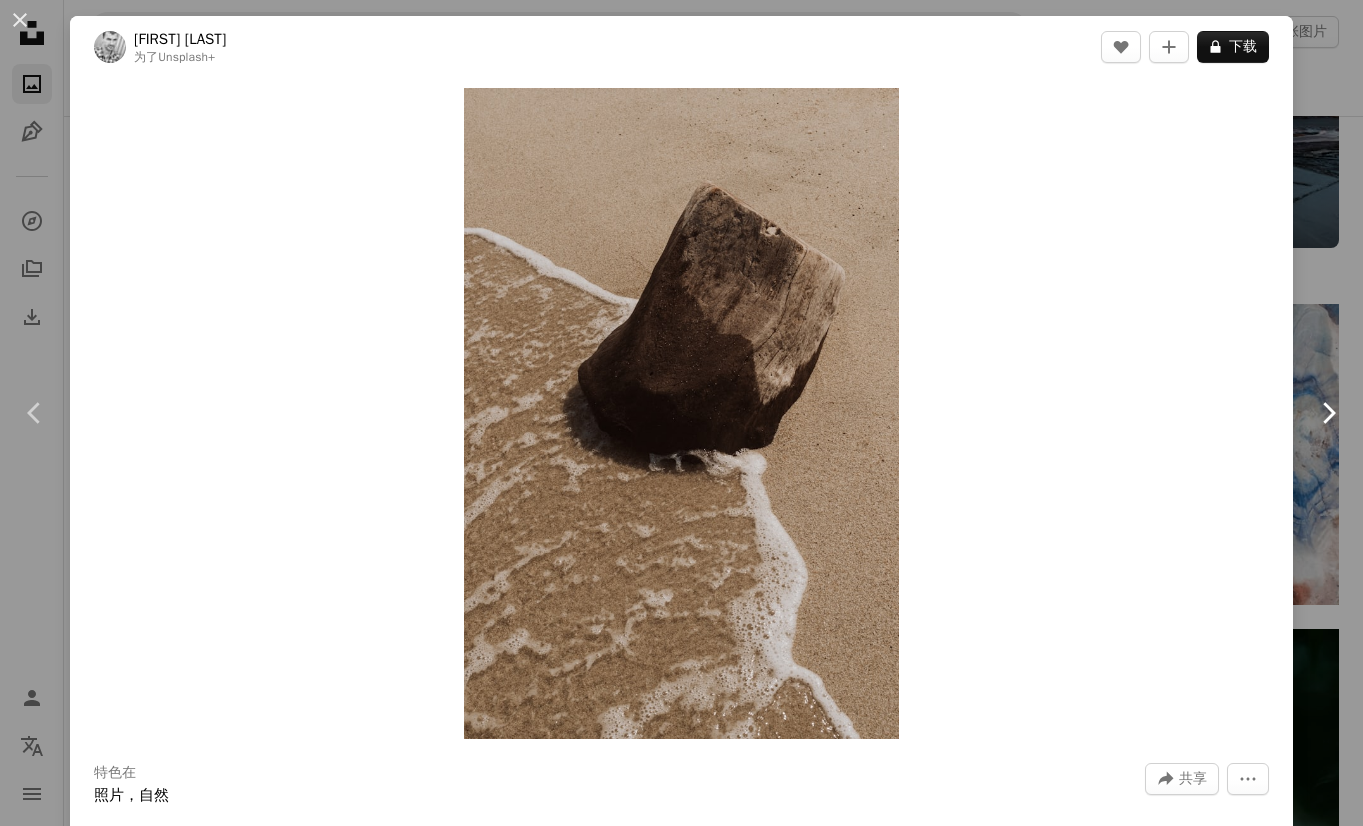click on "Chevron right" 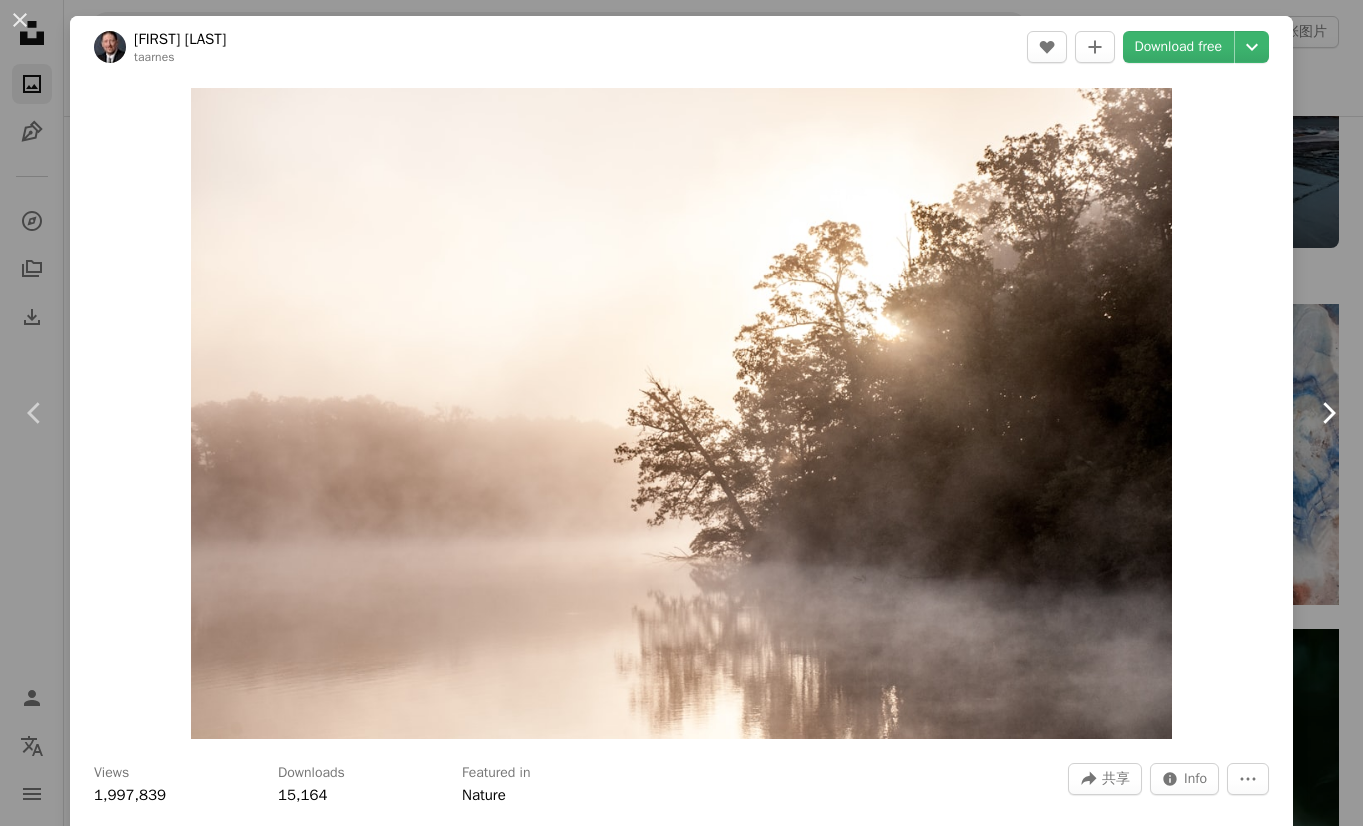 click 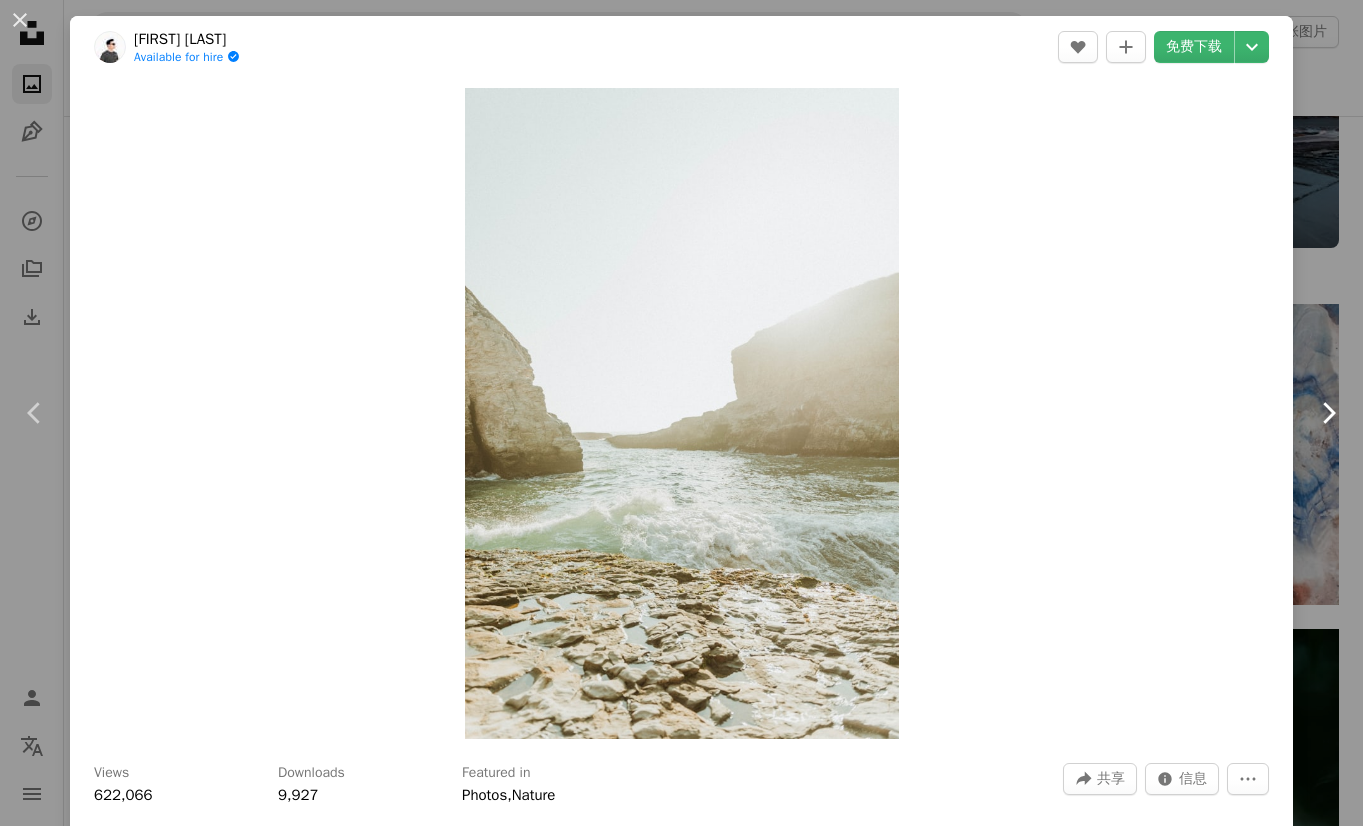 click 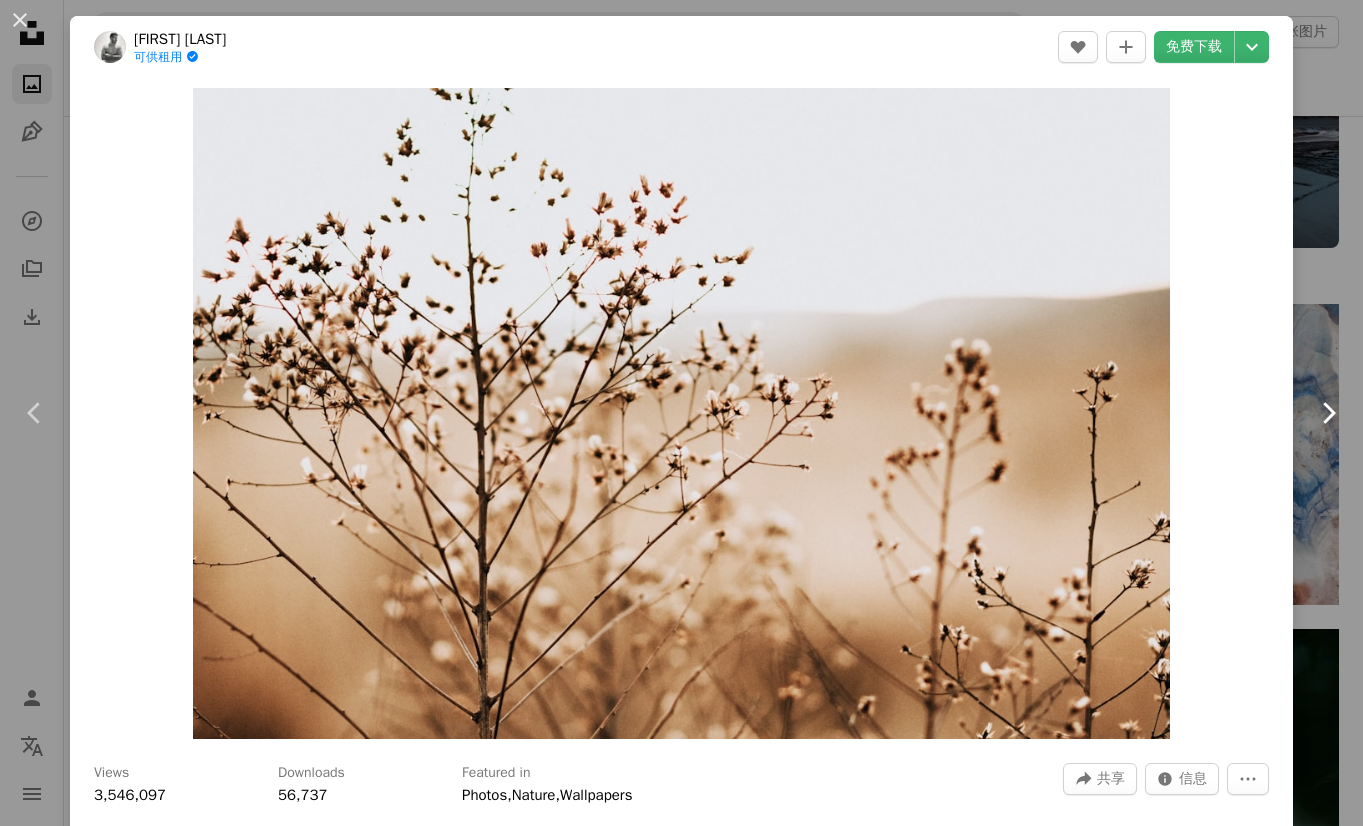 click 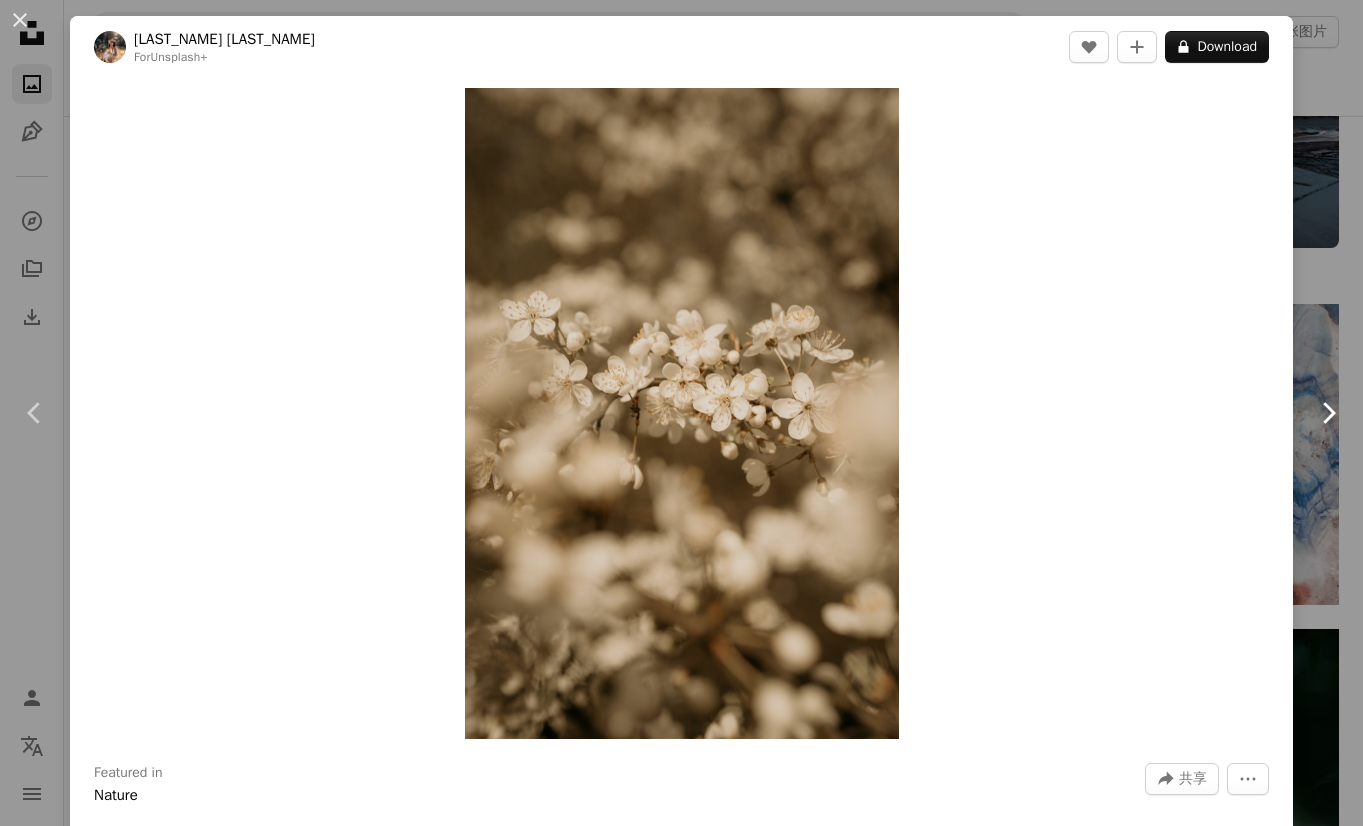 click on "Chevron right" at bounding box center [1328, 413] 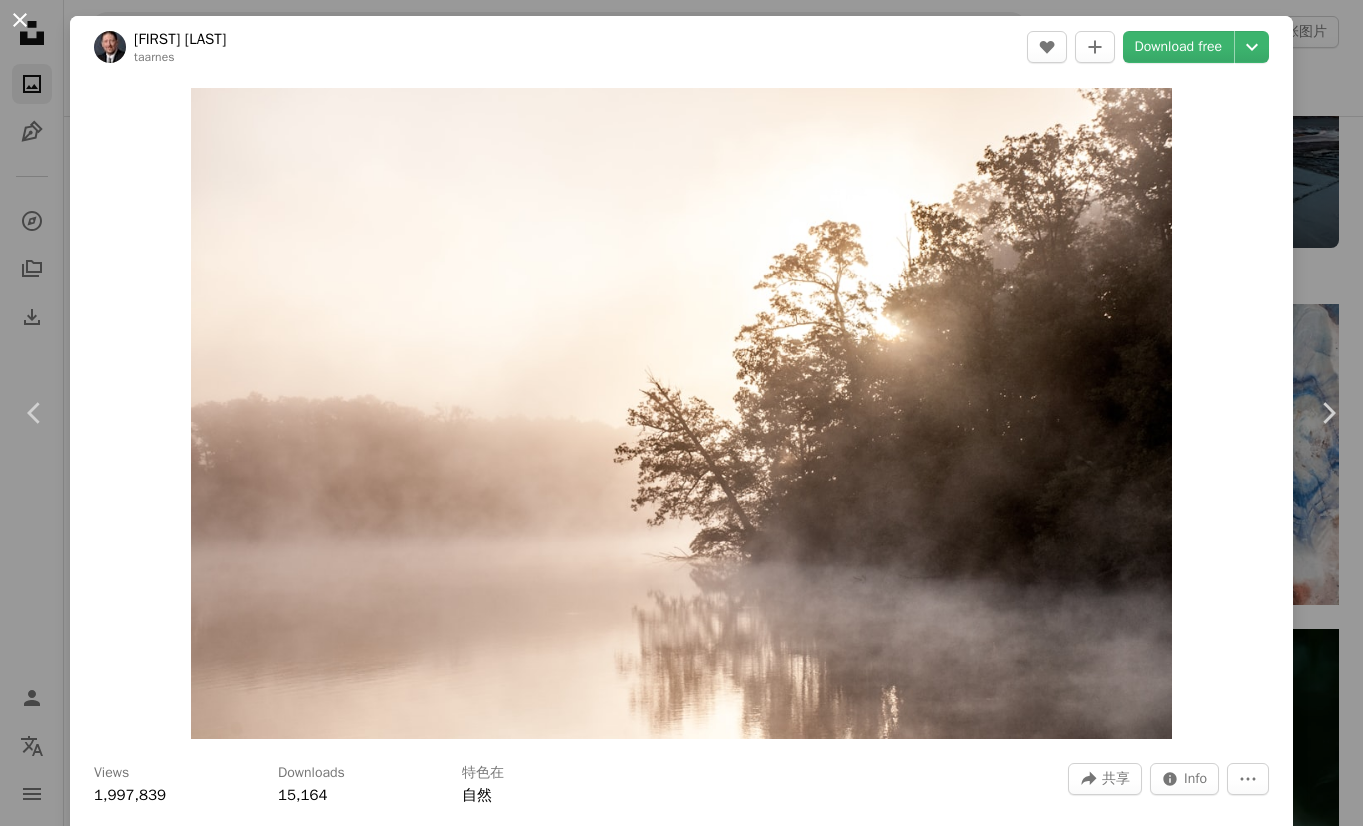 click on "An X shape" at bounding box center (20, 20) 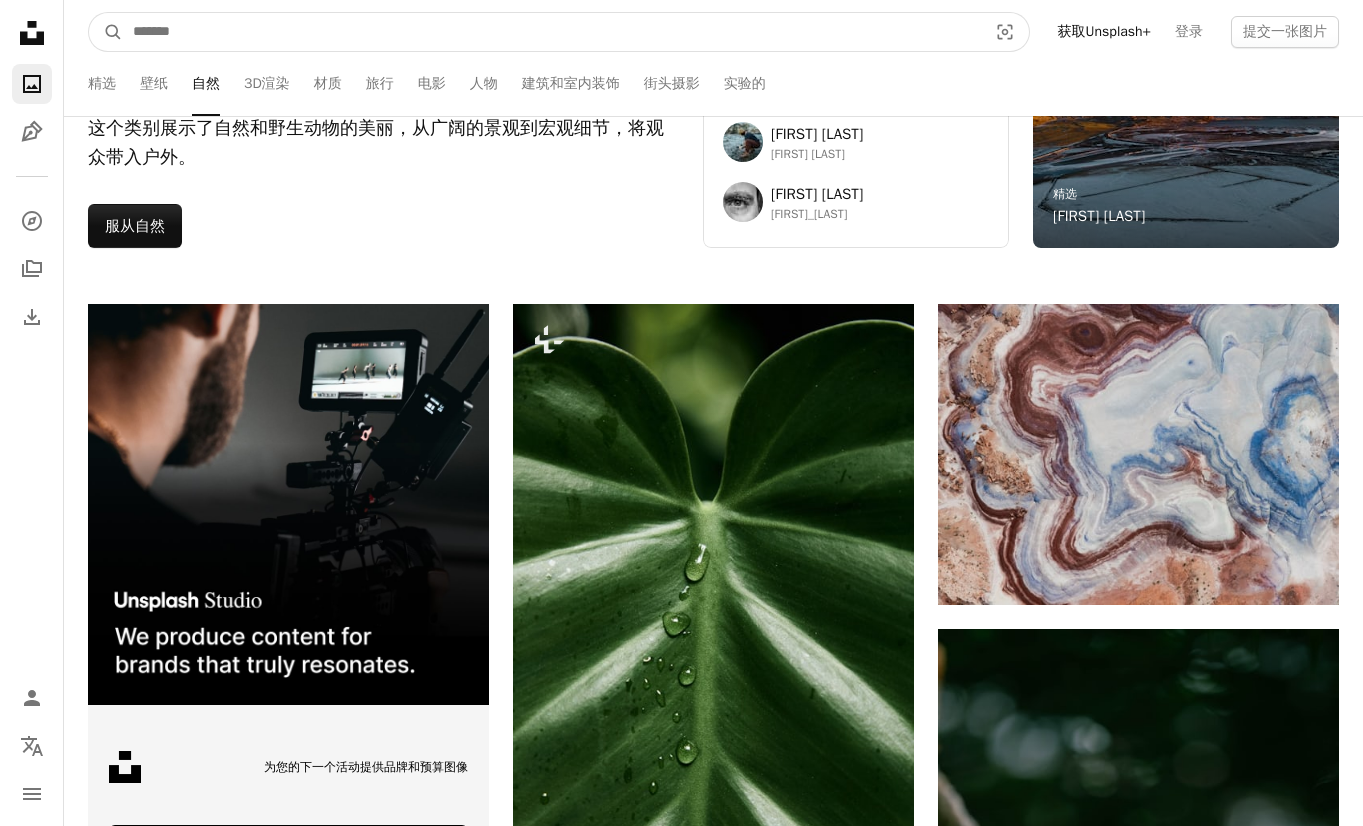 click at bounding box center (552, 32) 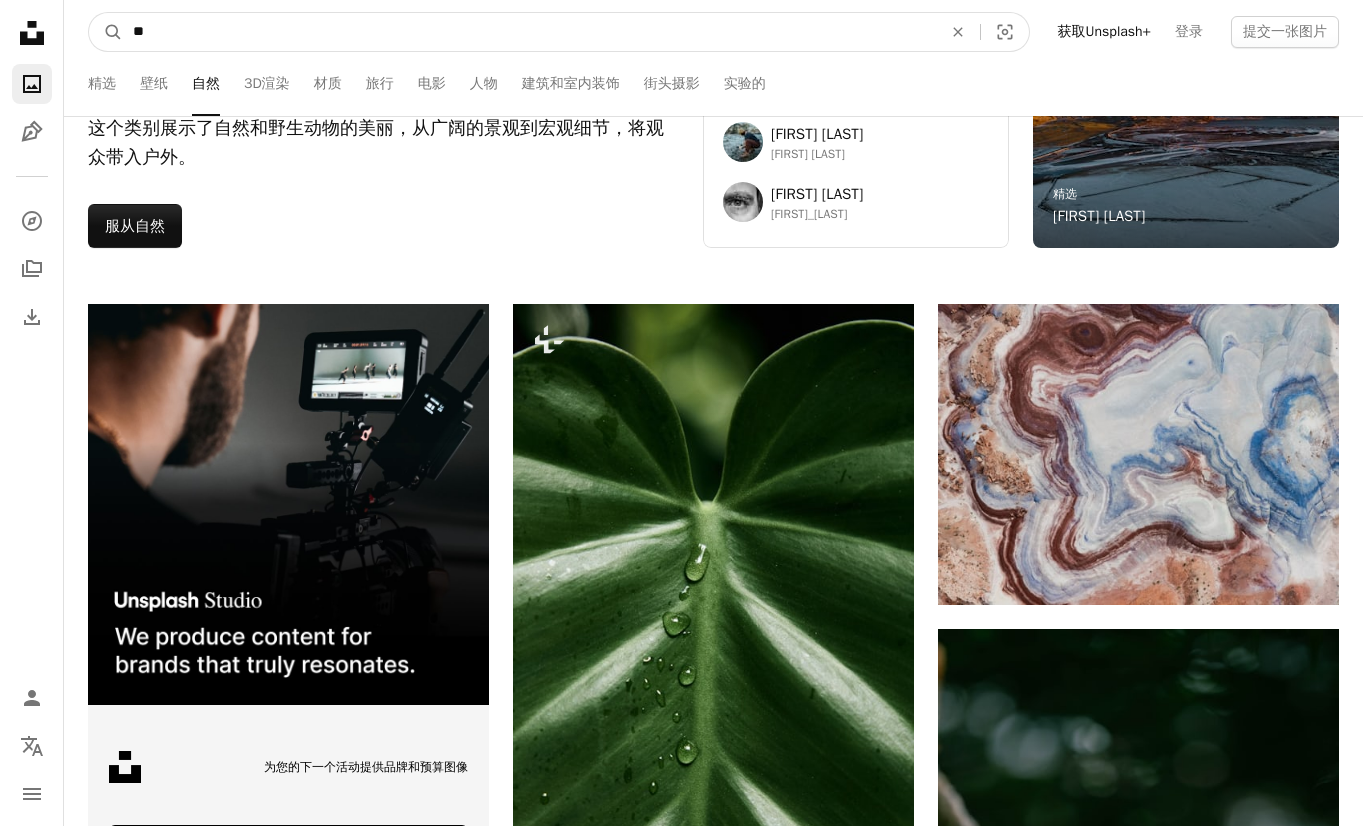 type on "*" 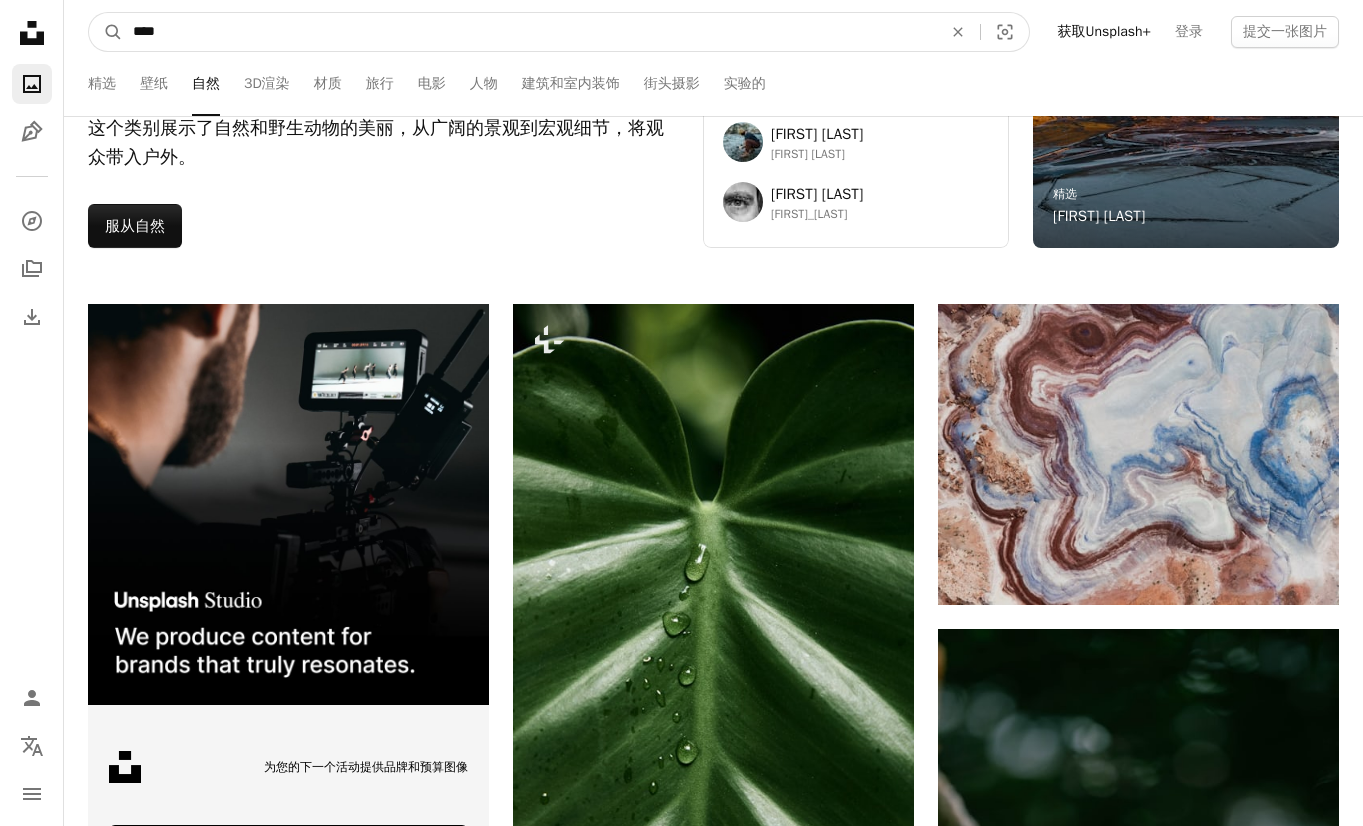 type on "****" 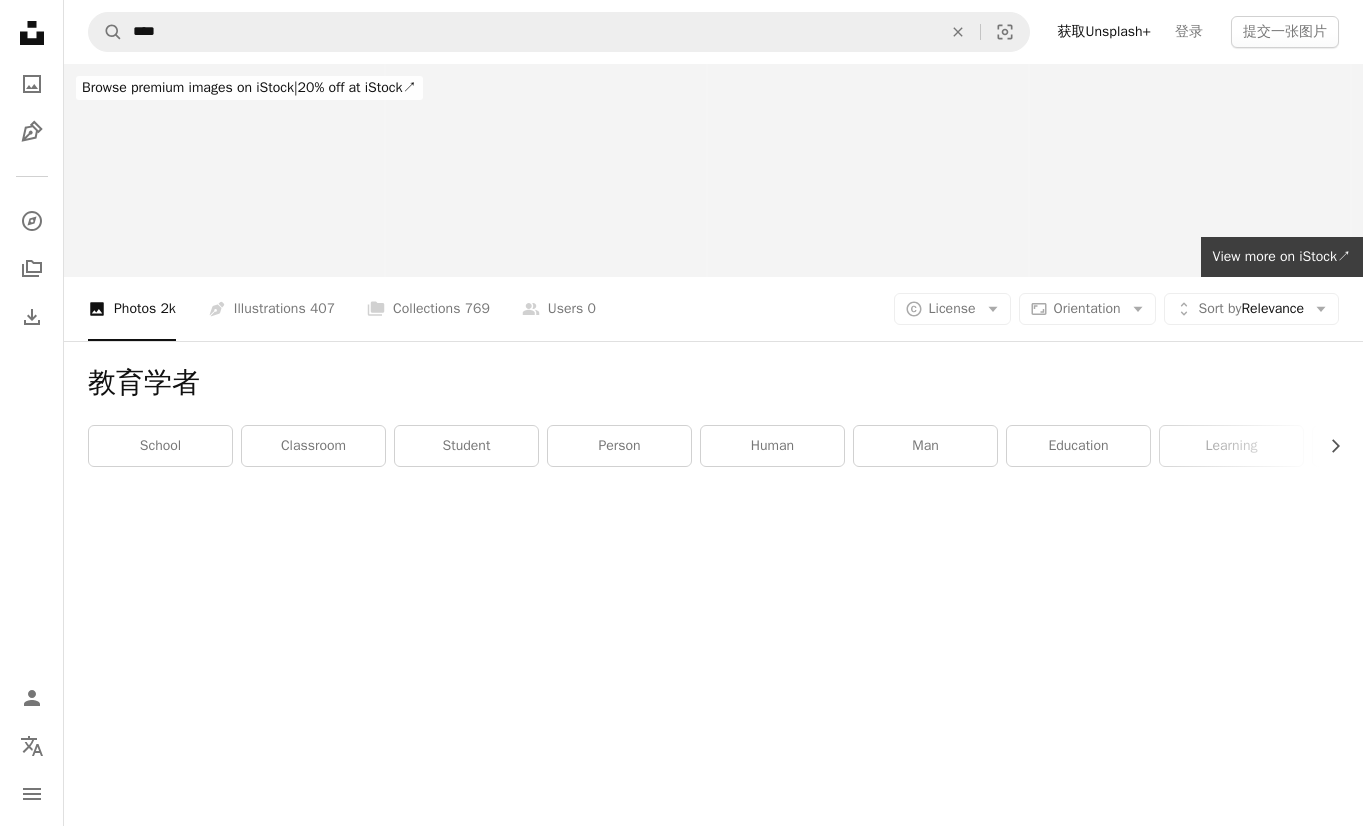 scroll, scrollTop: 0, scrollLeft: 0, axis: both 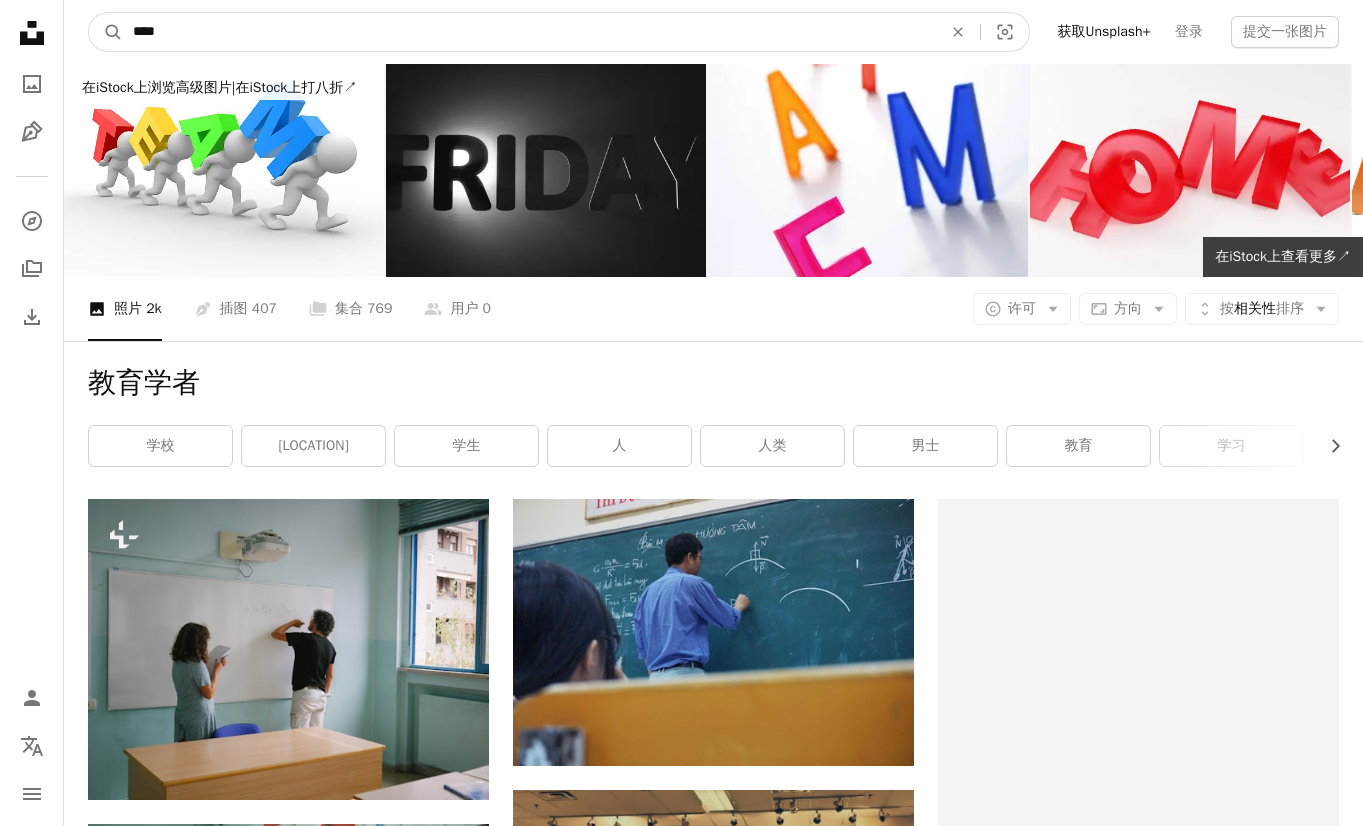 click on "****" at bounding box center (529, 32) 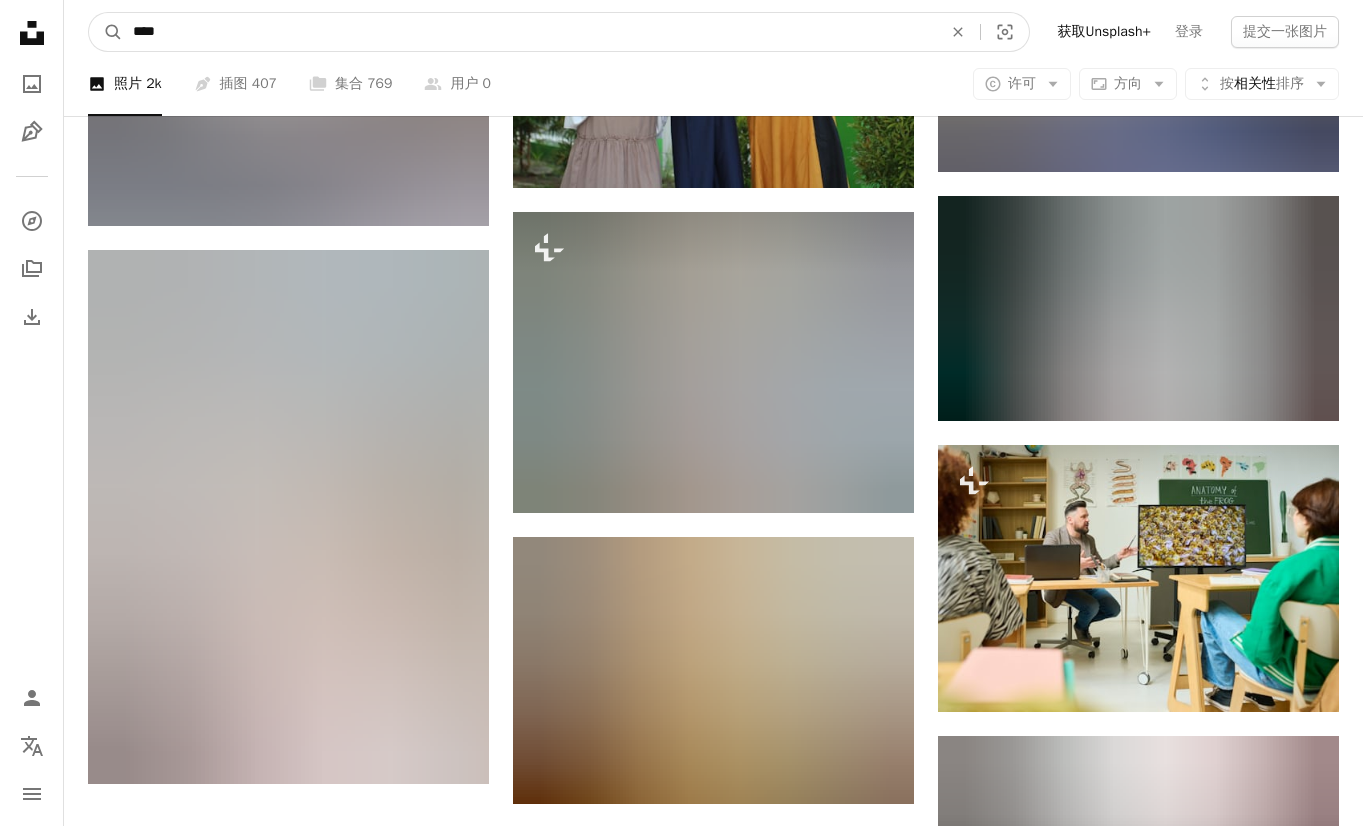 scroll, scrollTop: 2094, scrollLeft: 0, axis: vertical 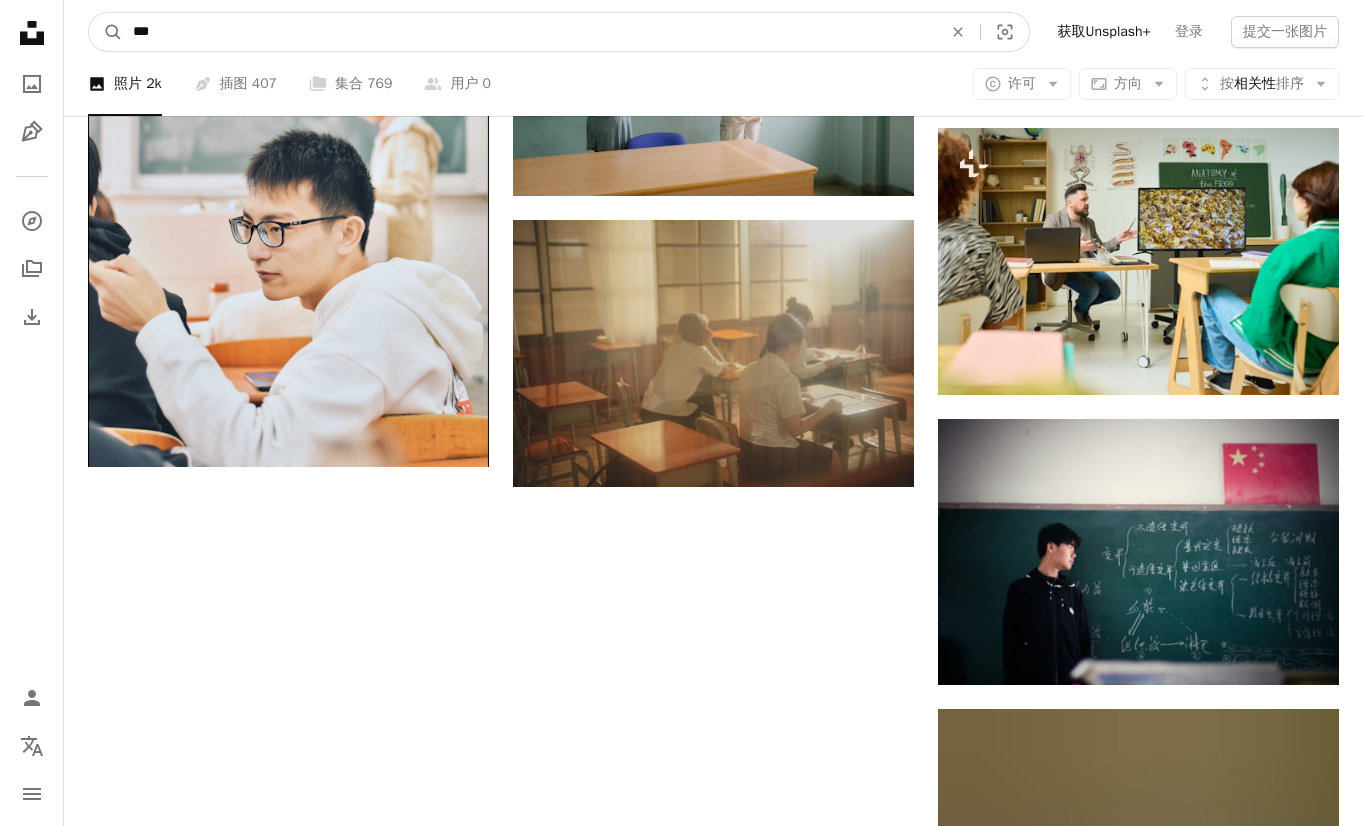 type on "**" 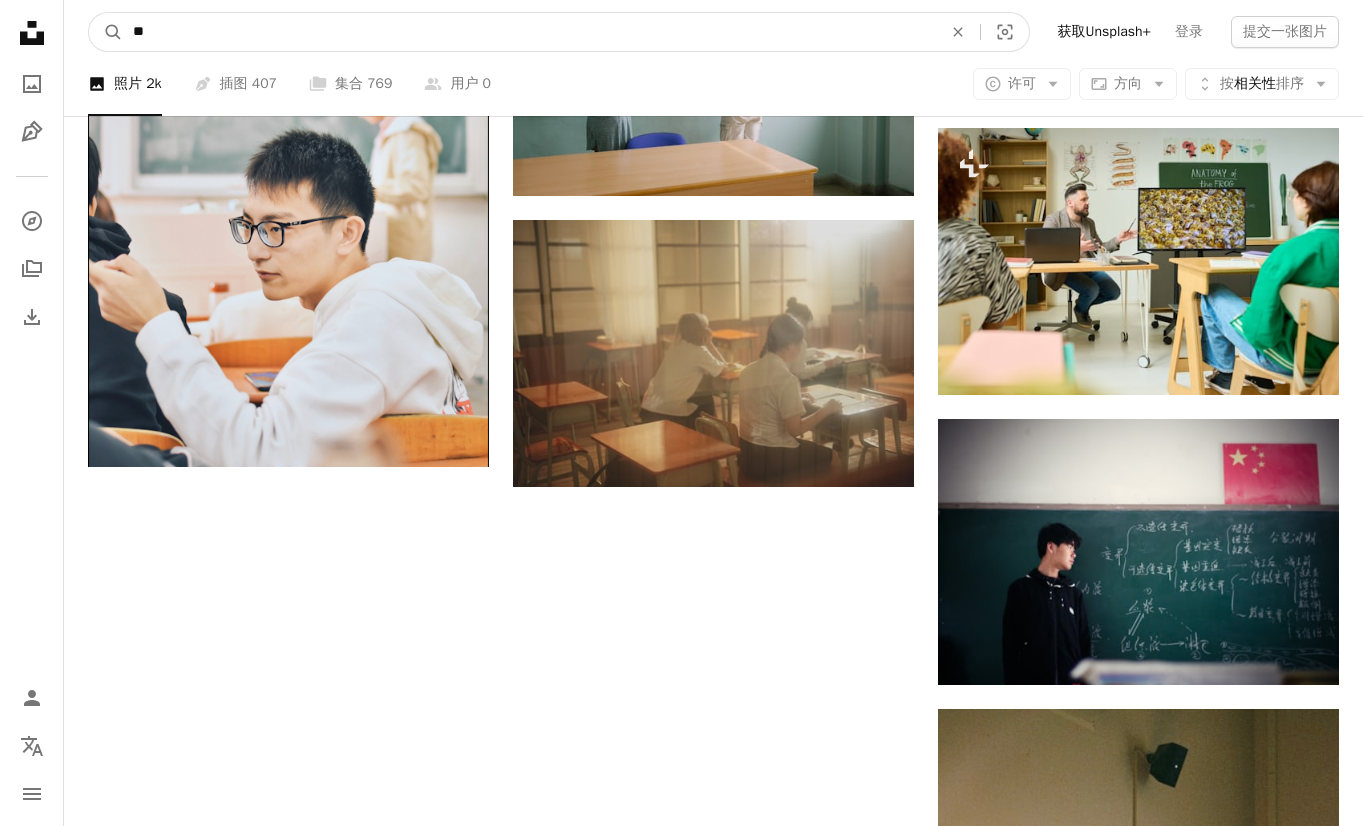 click on "A magnifying glass" at bounding box center [106, 32] 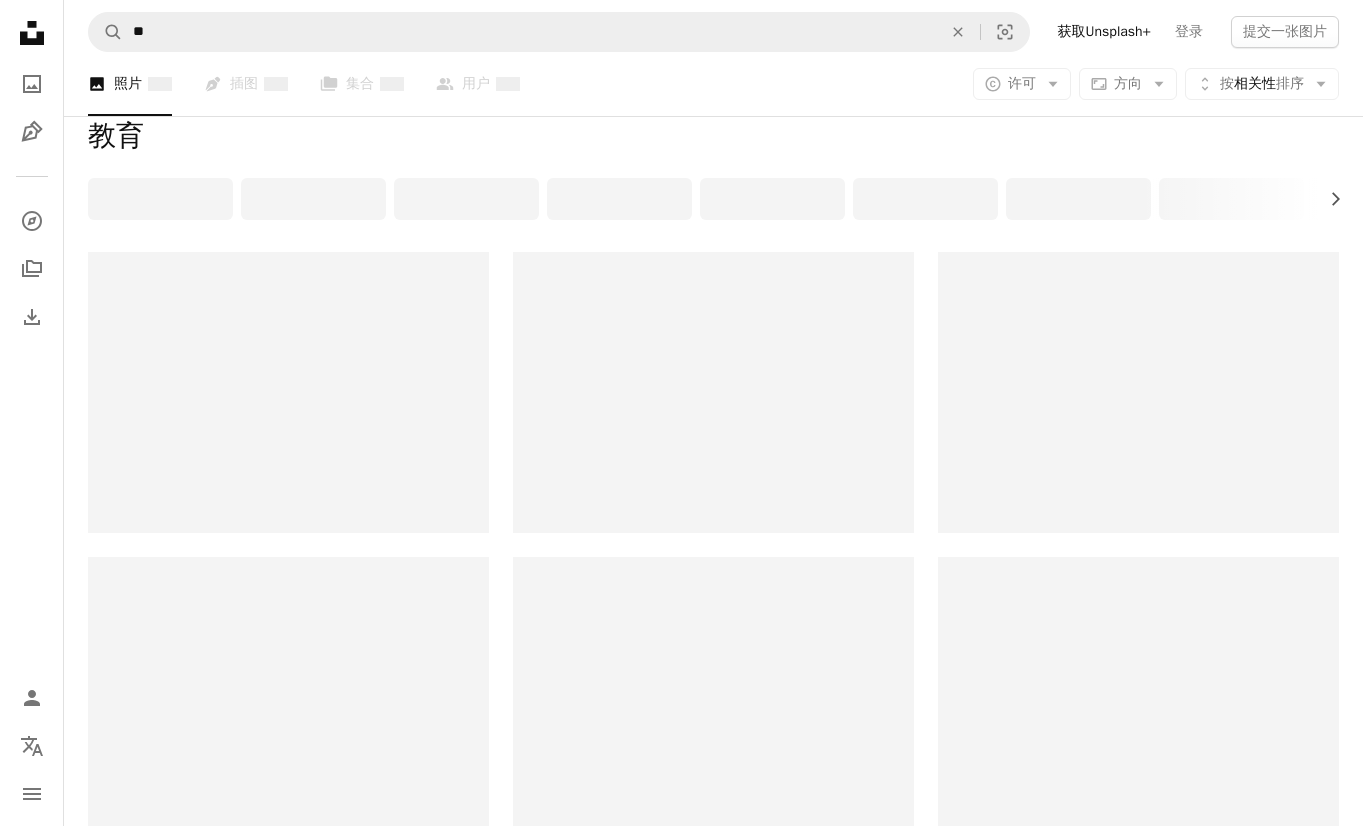 scroll, scrollTop: 250, scrollLeft: 0, axis: vertical 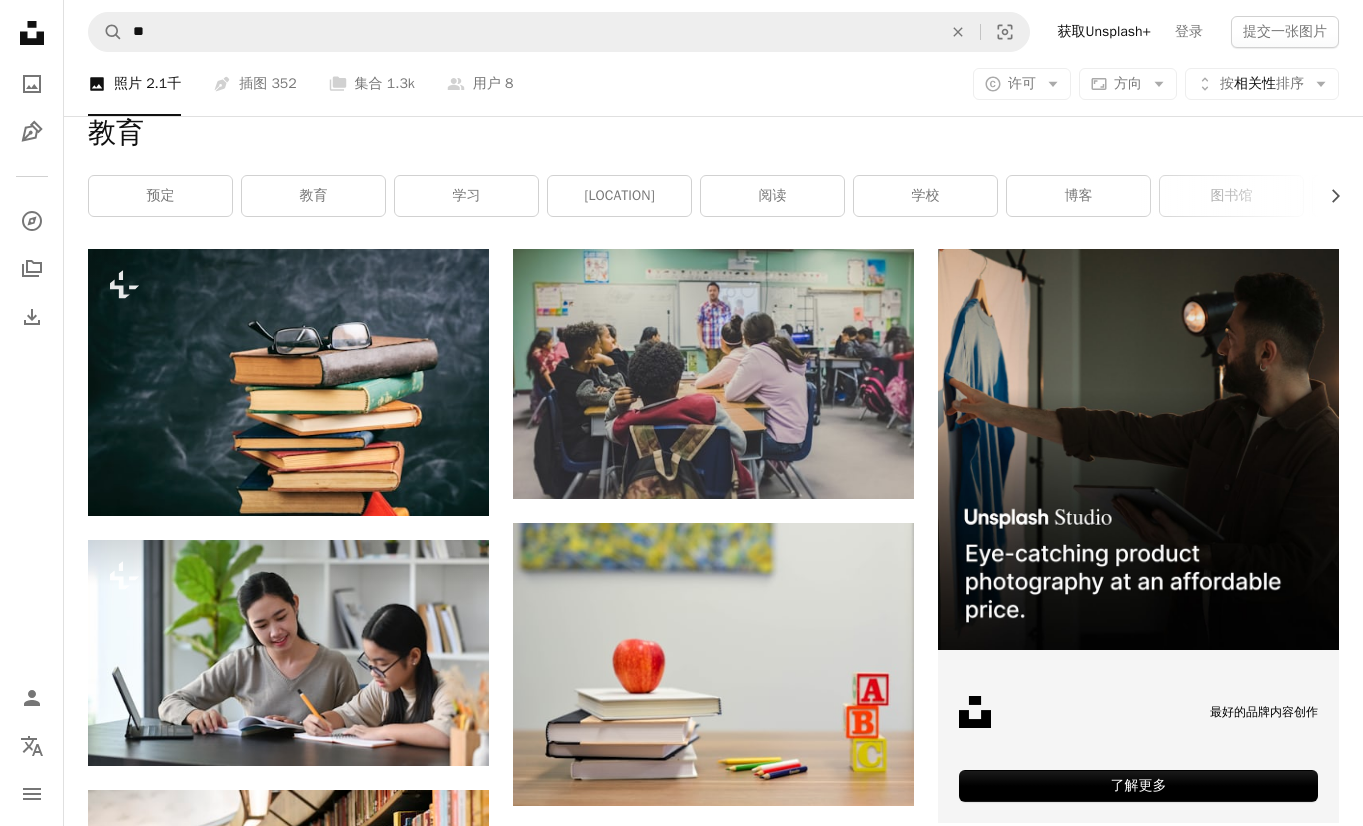 click on "Unsplash logo Unsplash Home A photo Pen Tool A compass A stack of folders Download Person Localization icon navigation menu" at bounding box center (32, 413) 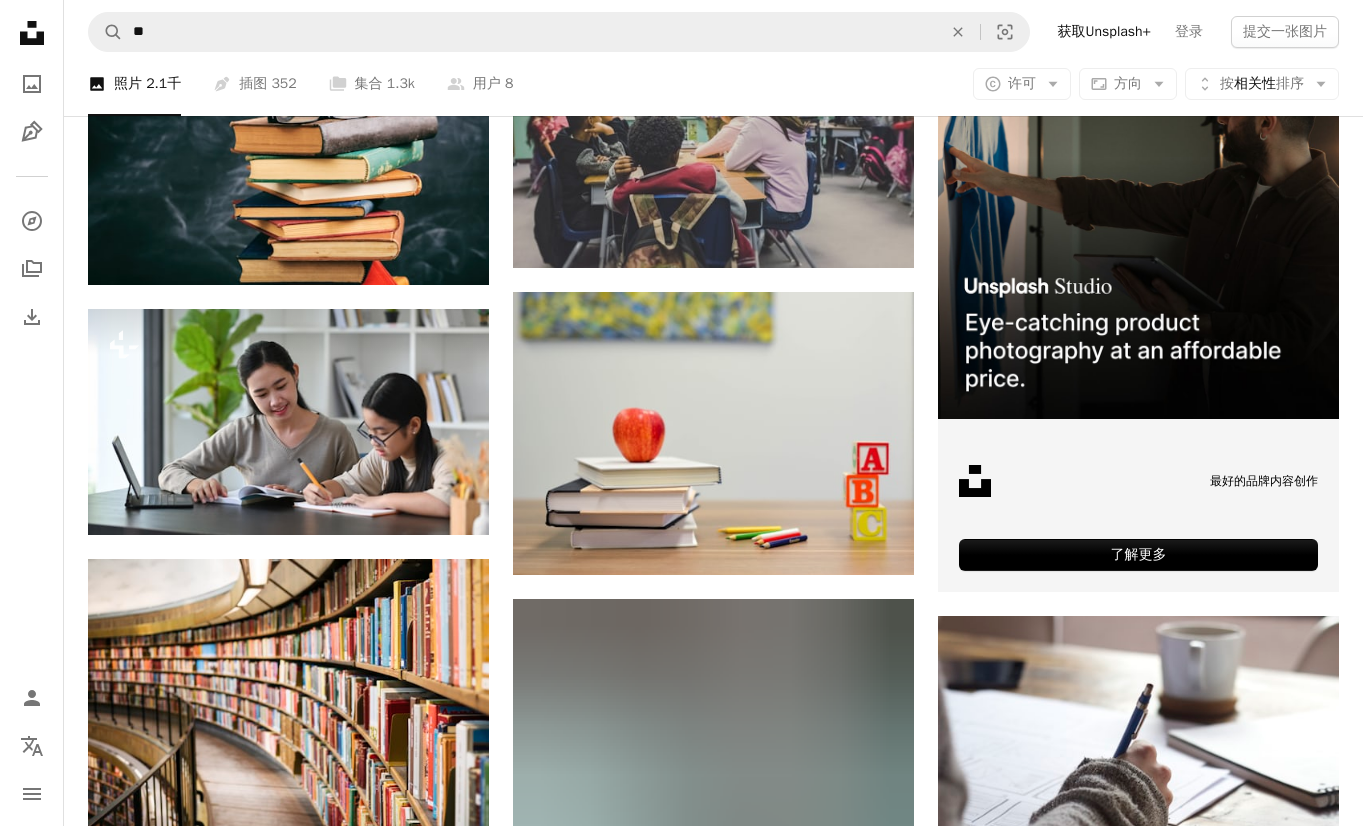 scroll, scrollTop: 483, scrollLeft: 0, axis: vertical 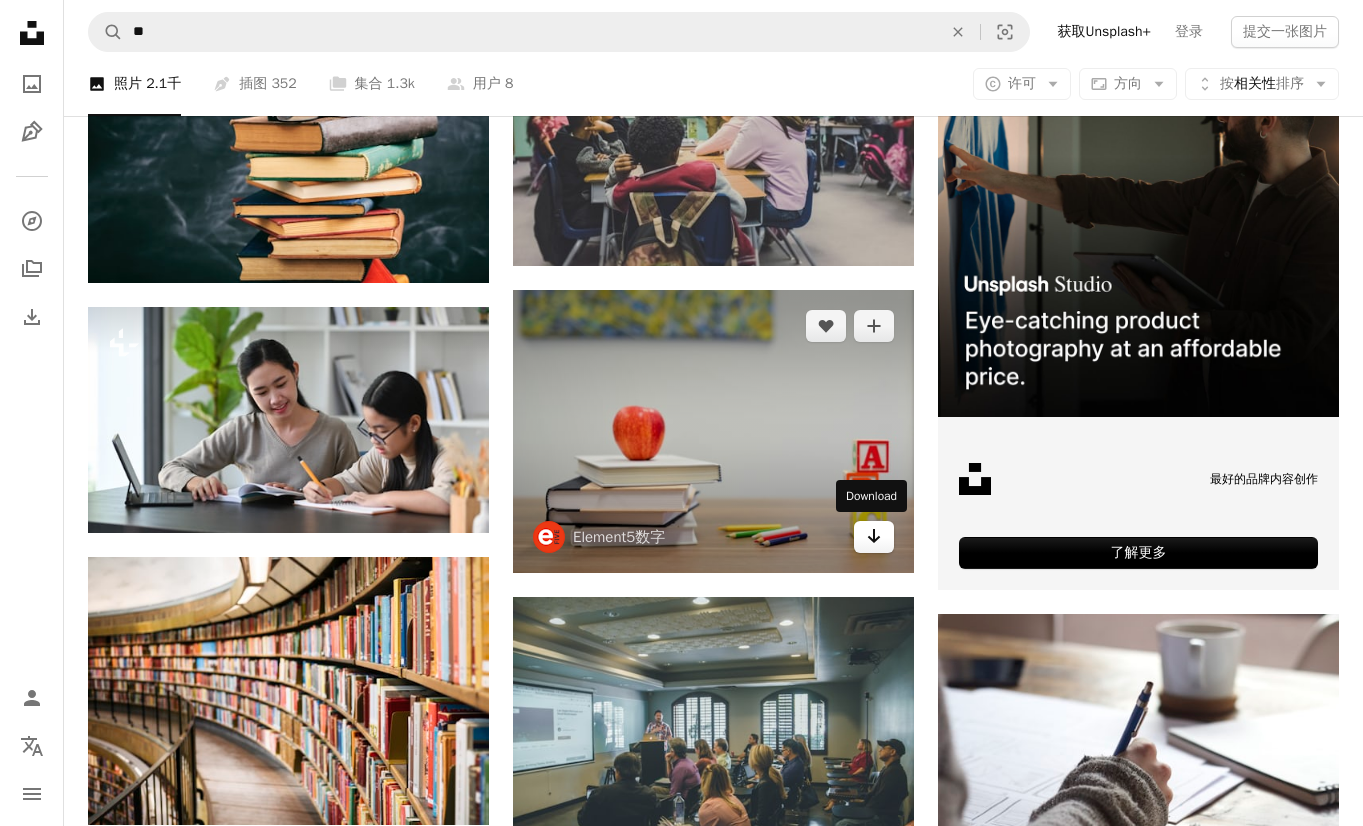 click 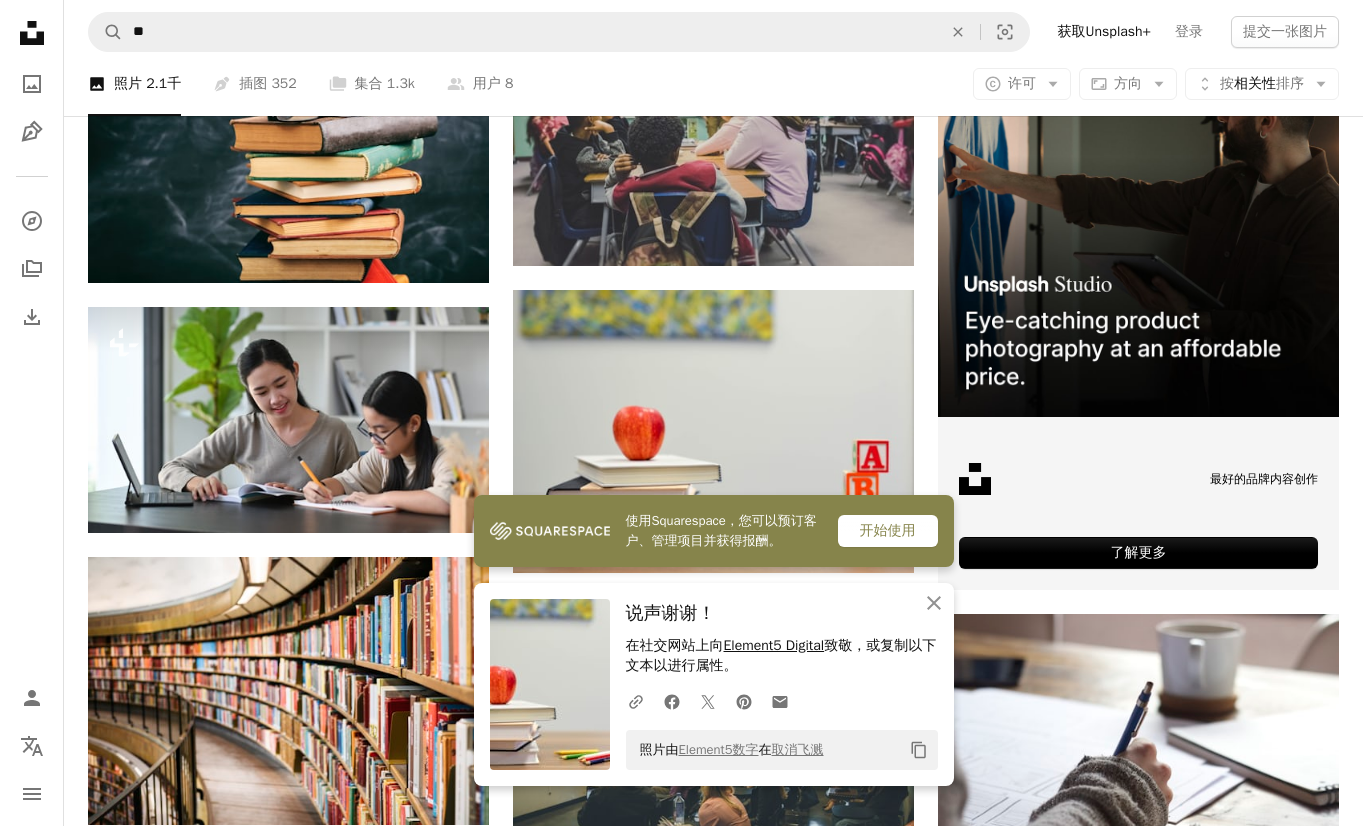 click on "Element5 Digital" at bounding box center [774, 645] 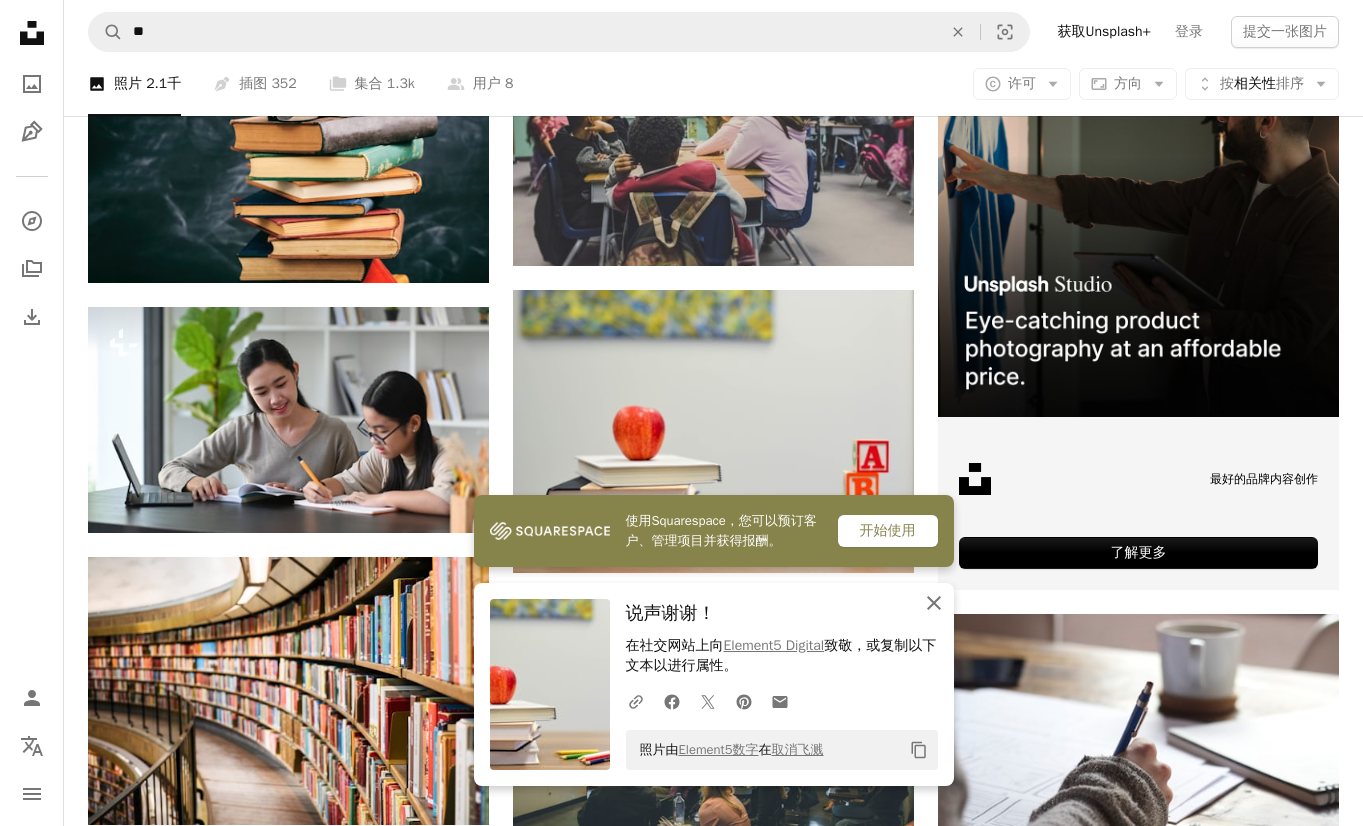 click on "An X shape" 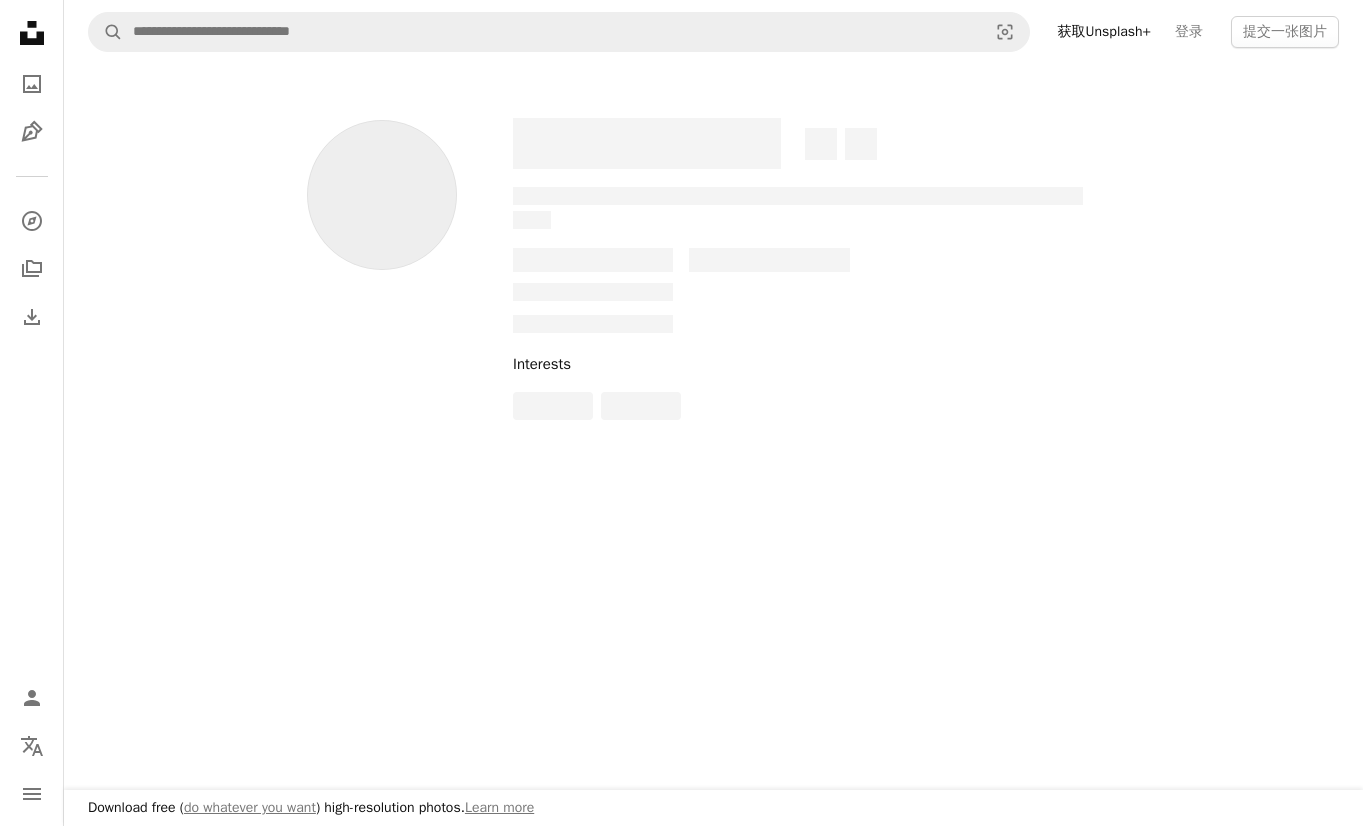 scroll, scrollTop: 0, scrollLeft: 0, axis: both 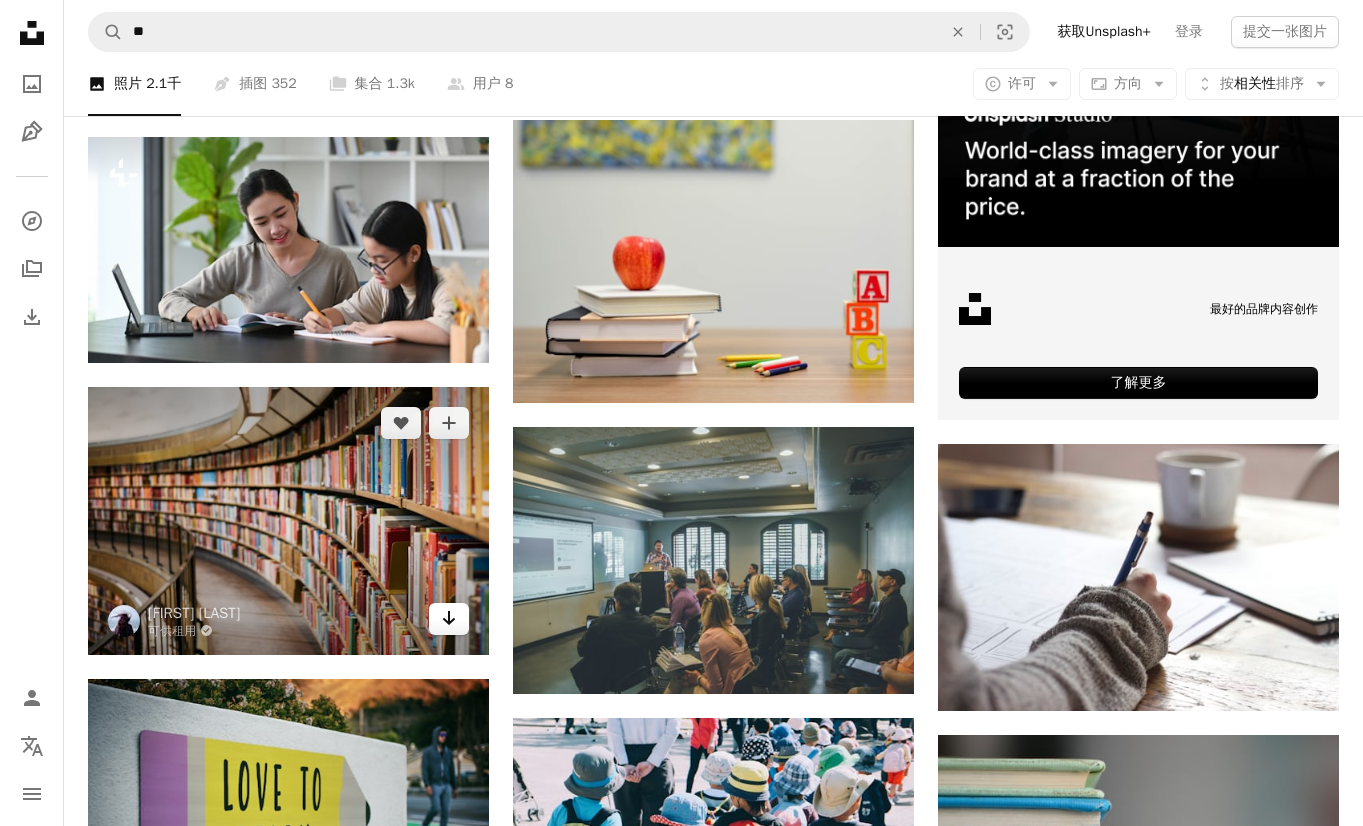 click 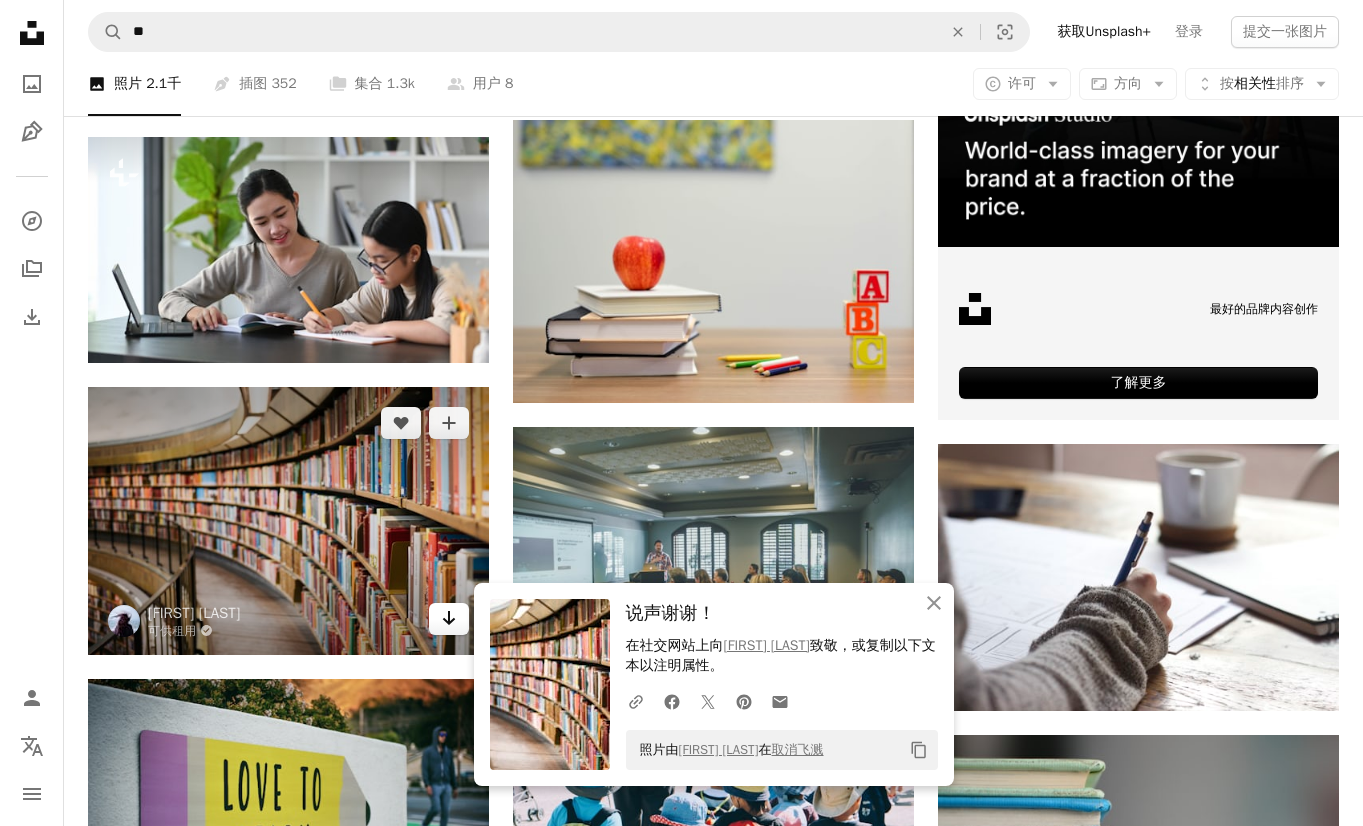 click 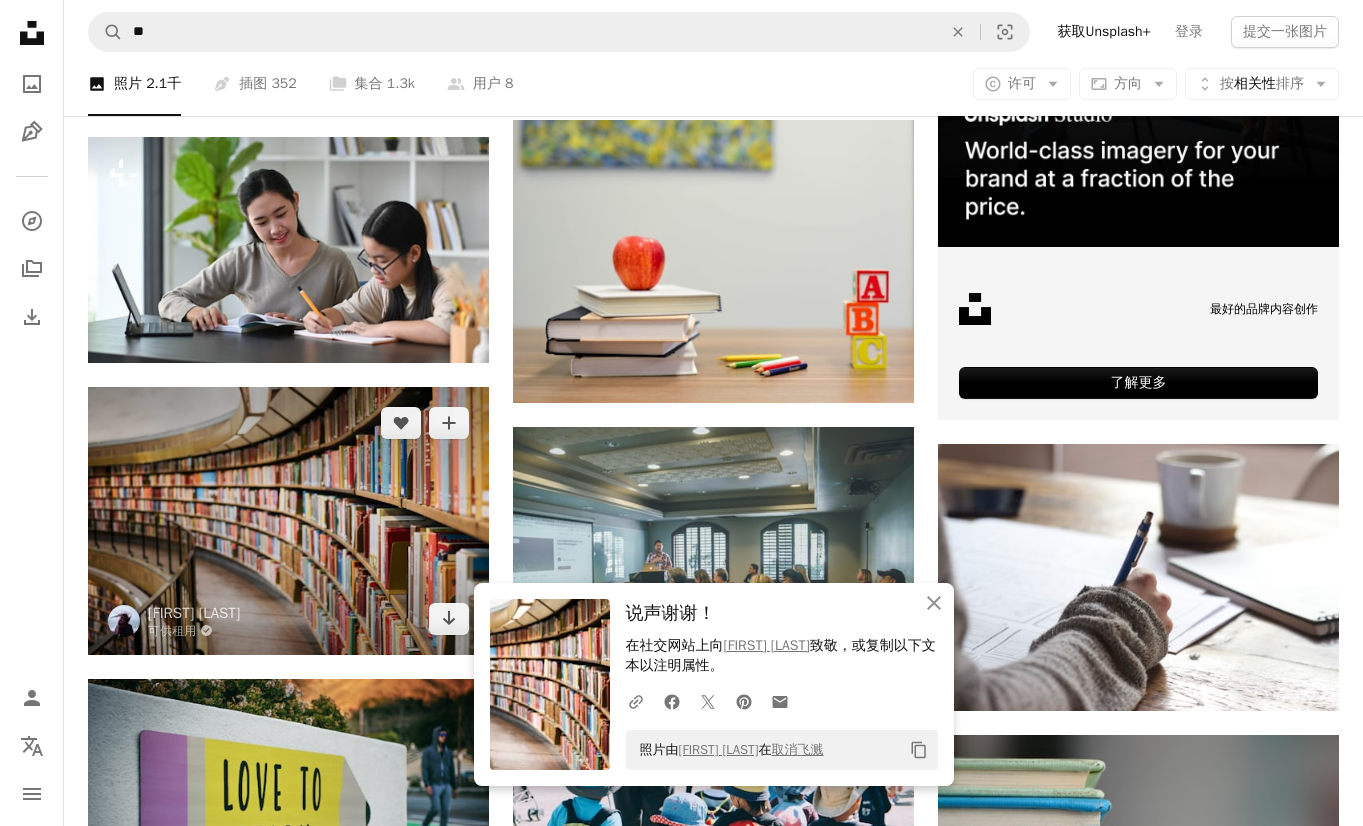 click at bounding box center (288, 521) 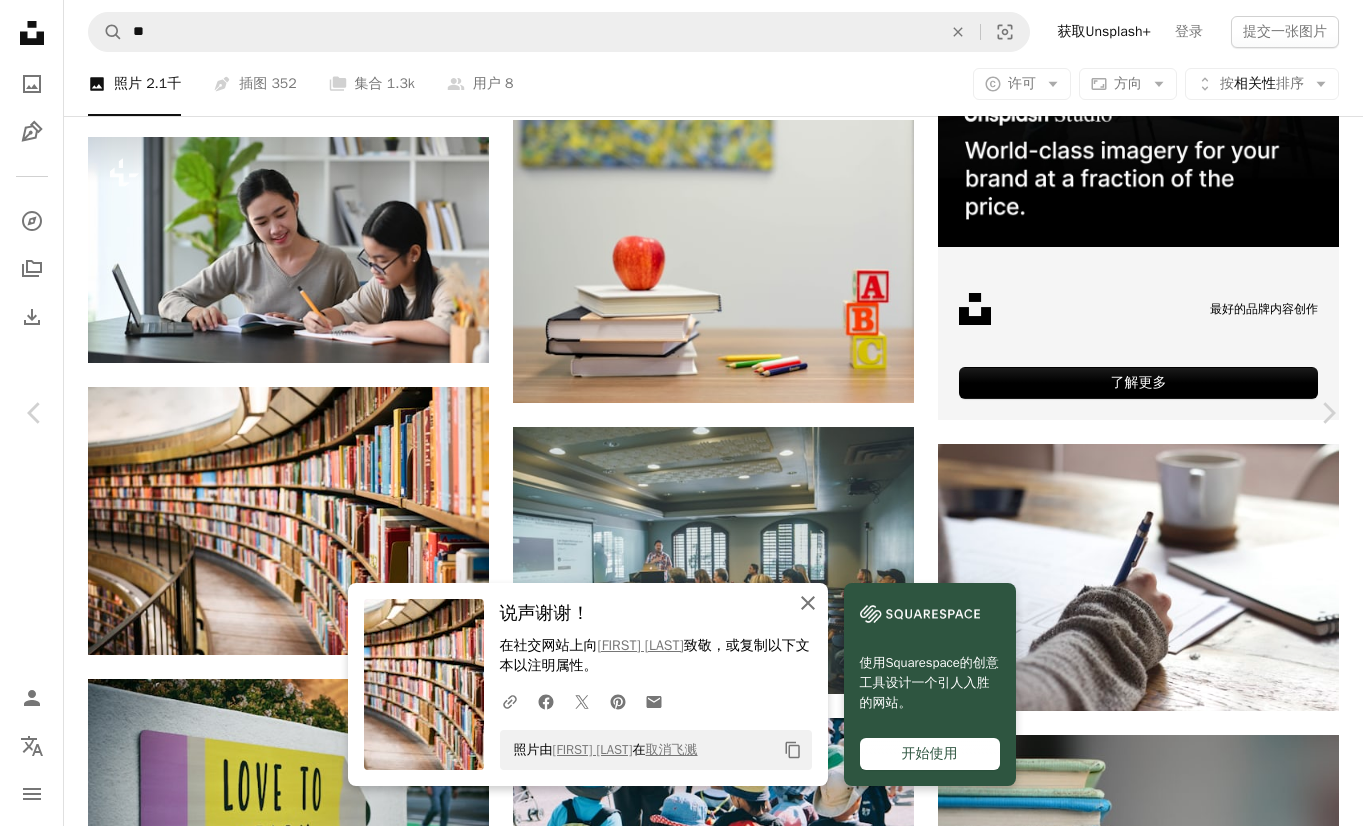 click on "An X shape" 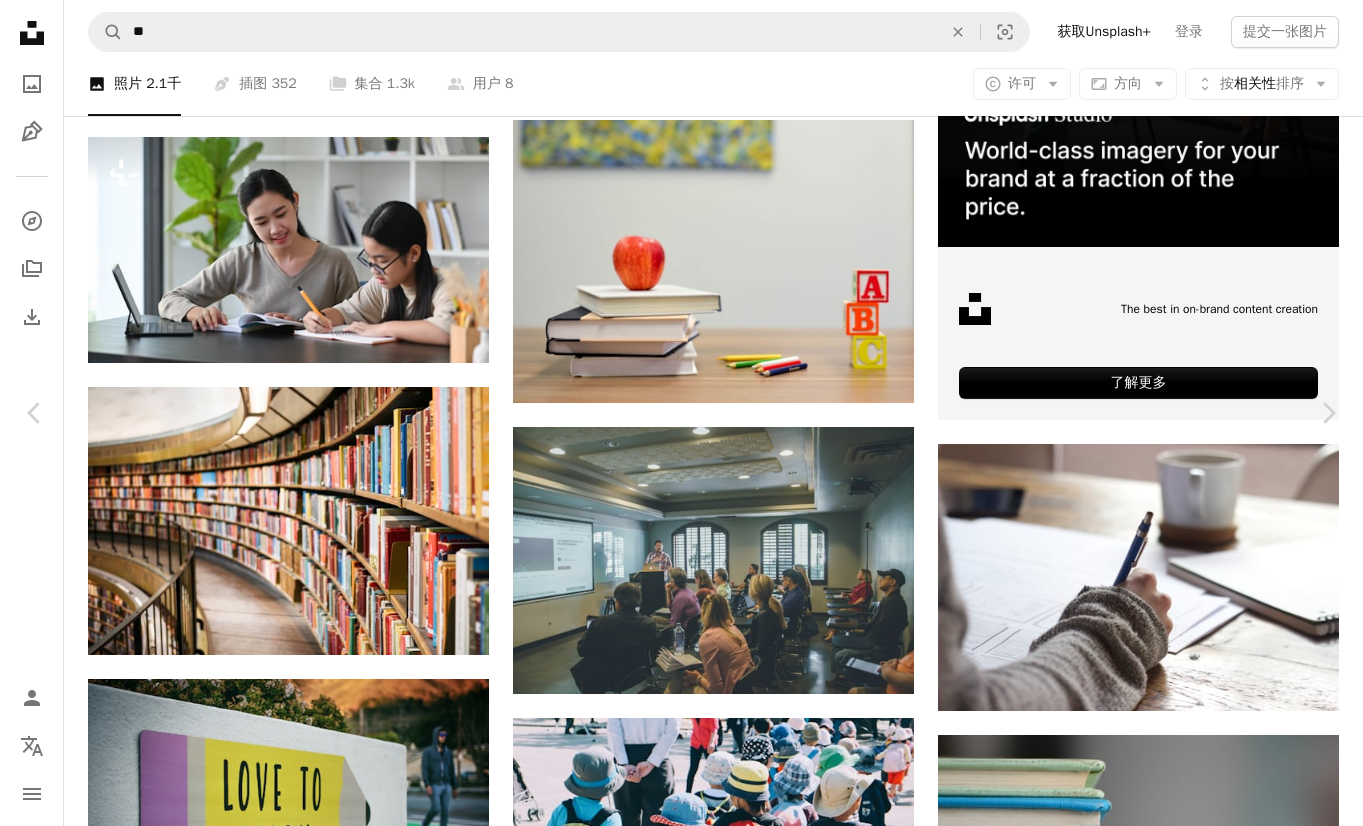 click on "An X shape" 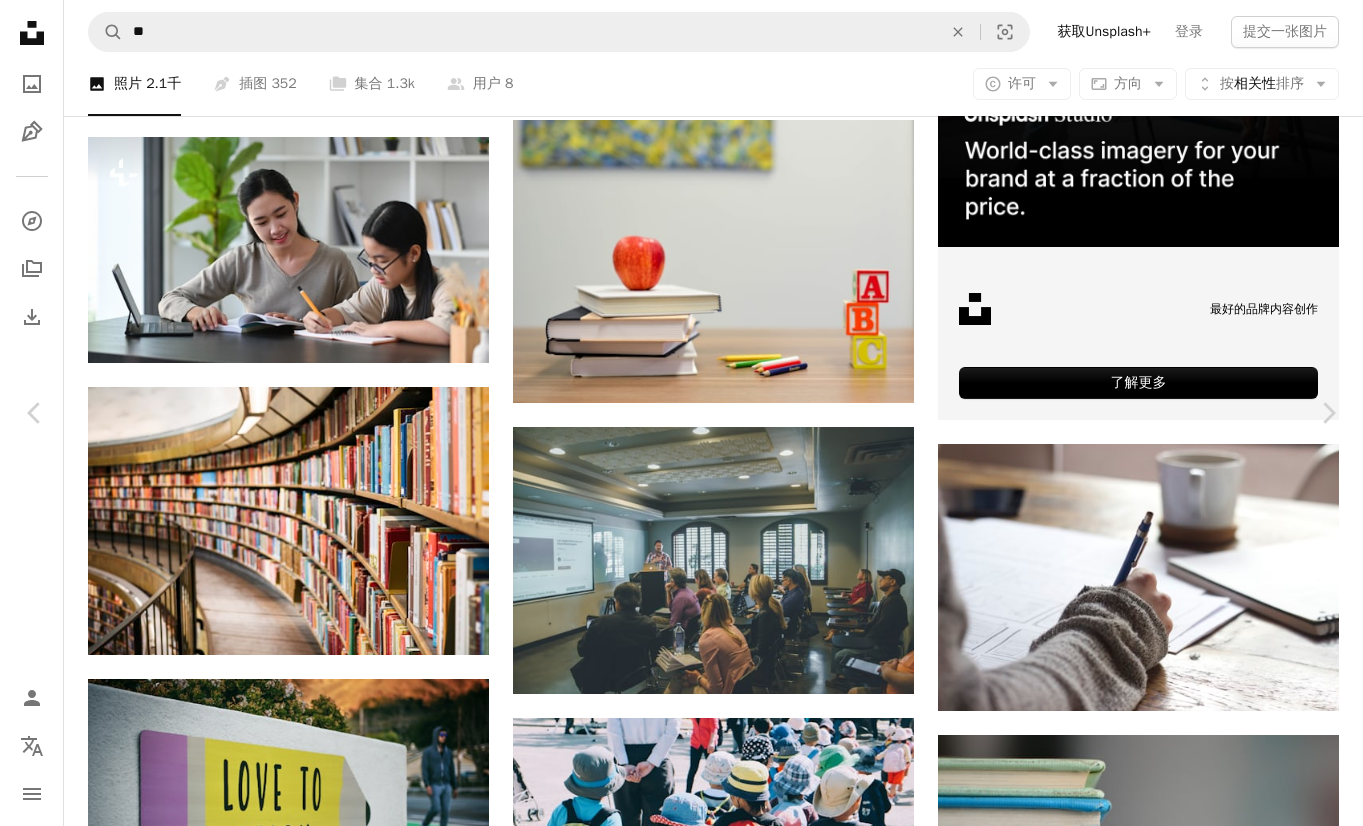 click on "An X shape Chevron left Chevron right [FIRST] [LAST] 可供租用 A checkmark inside of a circle A heart A plus sign 免费下载 Chevron down Zoom in 观点 [NUMBER] downloads [NUMBER] views 特色在 照片 ， 回到学校 A forward-right arrow 共享 Info icon 信息 More Actions A map marker [CITY], [COUNTRY]Stadsbiblioteket Calendar outlined 釋出於 [MONTH] [DAY], [YEAR] Camera 松下，DMC-GX7 Safety 在 Unsplash许可证 下免费使用 图书 预定 图书馆 灯光 阅读 [COUNTRY] [CITY] 作家 视角 文学 作者 博客图片 缩放背景 书架 景深 栏杆 图书馆内部 背景 学校 室内设计 高清壁纸 在iStock上浏览高级相关图片  |  使用代码UNSPLASH20节省20% 在iStock上查看更多 ↗ 相关图片 A heart A plus sign [FIRST] [LAST] Arrow pointing down A heart A plus sign [FIRST] [LAST] 可供租用 A checkmark inside of a circle Arrow pointing down Plus sign for Unsplash+ A heart A plus sign [FIRST] [LAST] 为了 Unsplash+ A lock 下载 为了" at bounding box center (681, 3843) 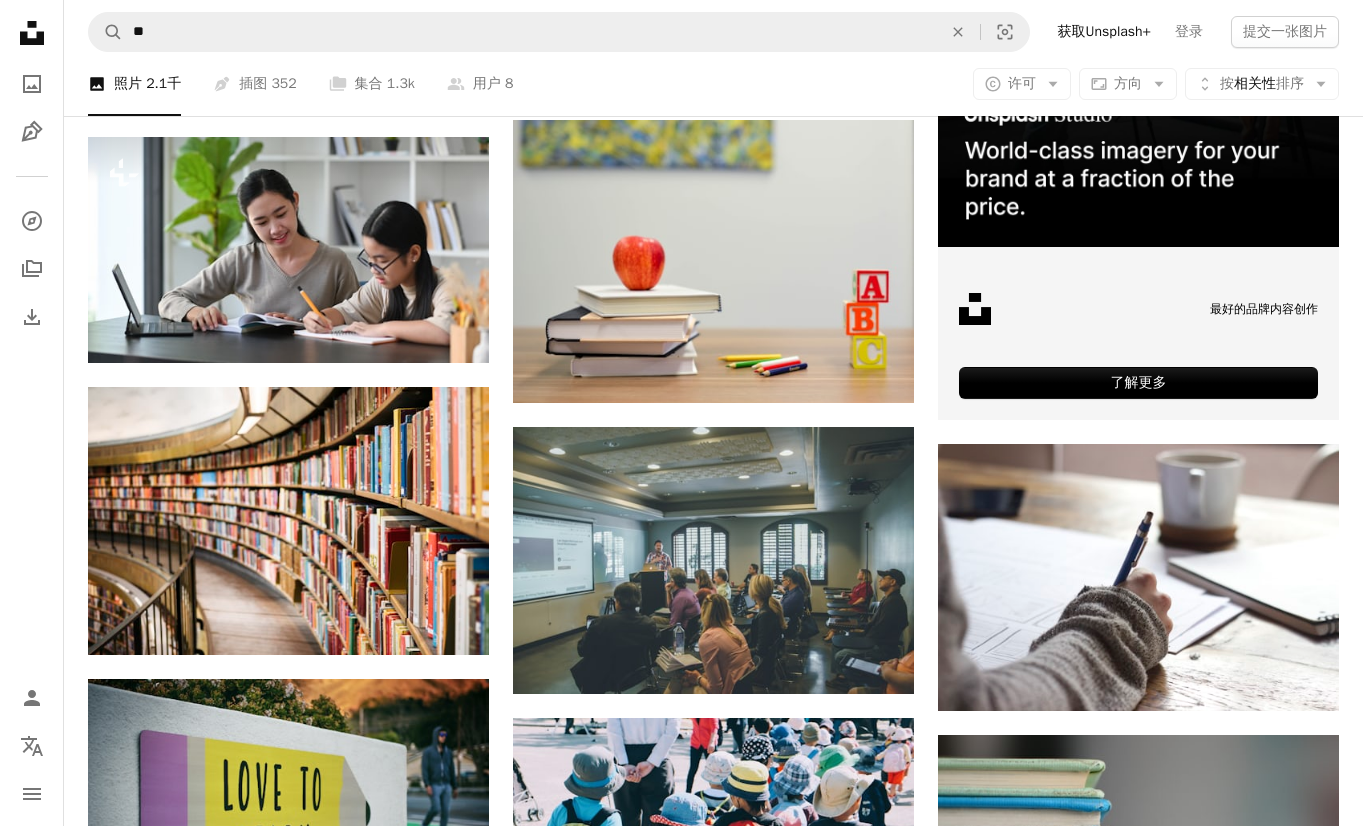click on "Plus sign for Unsplash+ A heart A plus sign Getty Images 为了 Unsplash+ A lock 下载 Plus sign for Unsplash+ A heart A plus sign Getty Images 为了 Unsplash+ A lock 下载 A heart A plus sign [FIRST] [LAST] 可供租用 A checkmark inside of a circle Arrow pointing down A heart A plus sign [FIRST] [LAST] Arrow pointing down Plus sign for Unsplash+ A heart A plus sign [FIRST] [LAST] 为了 Unsplash+ A lock 下载 A heart A plus sign [FIRST] [LAST] Arrow pointing down A heart A plus sign [FIRST] [LAST] 可供租用 A checkmark inside of a circle Arrow pointing down A heart A plus sign [FIRST] [LAST] Arrow pointing down A heart A plus sign 注意thanun Arrow pointing down A heart A plus sign [FIRST] [LAST] 可供租用 A checkmark inside of a circle Arrow pointing down A heart A plus sign [LAST_NAME] [LAST_NAME] Arrow pointing down 最好的品牌内容创作 了解更多 A heart A plus sign A heart" at bounding box center (713, 1185) 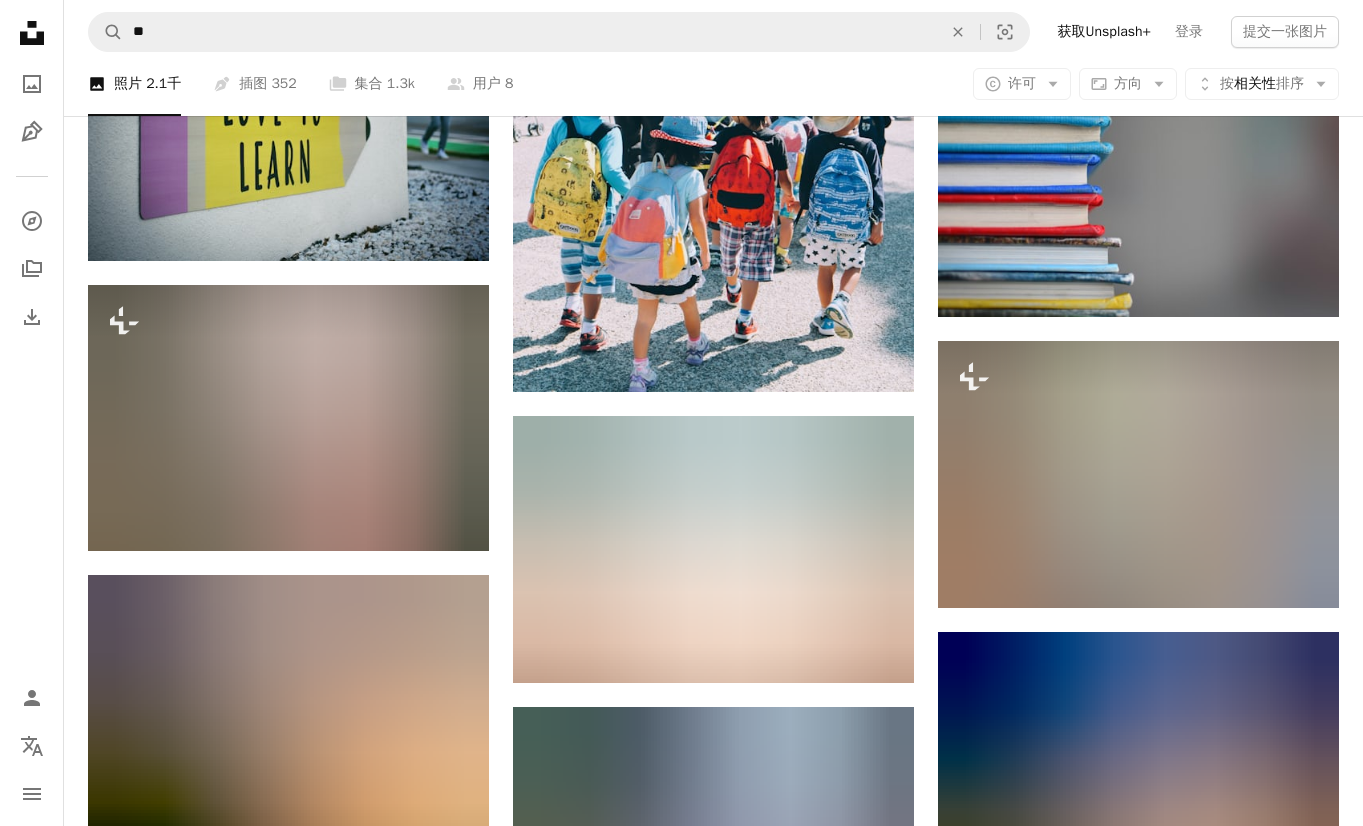 scroll, scrollTop: 1353, scrollLeft: 0, axis: vertical 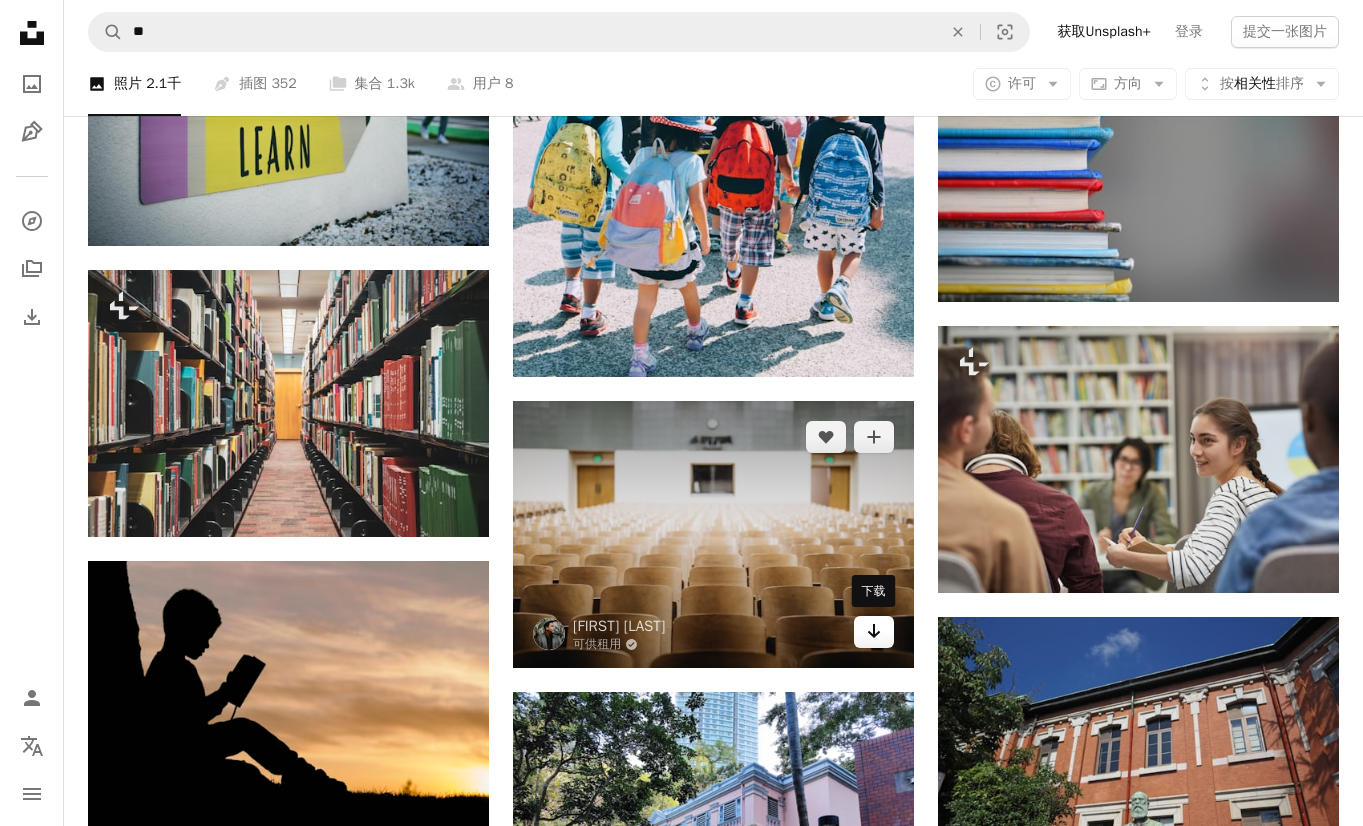 click 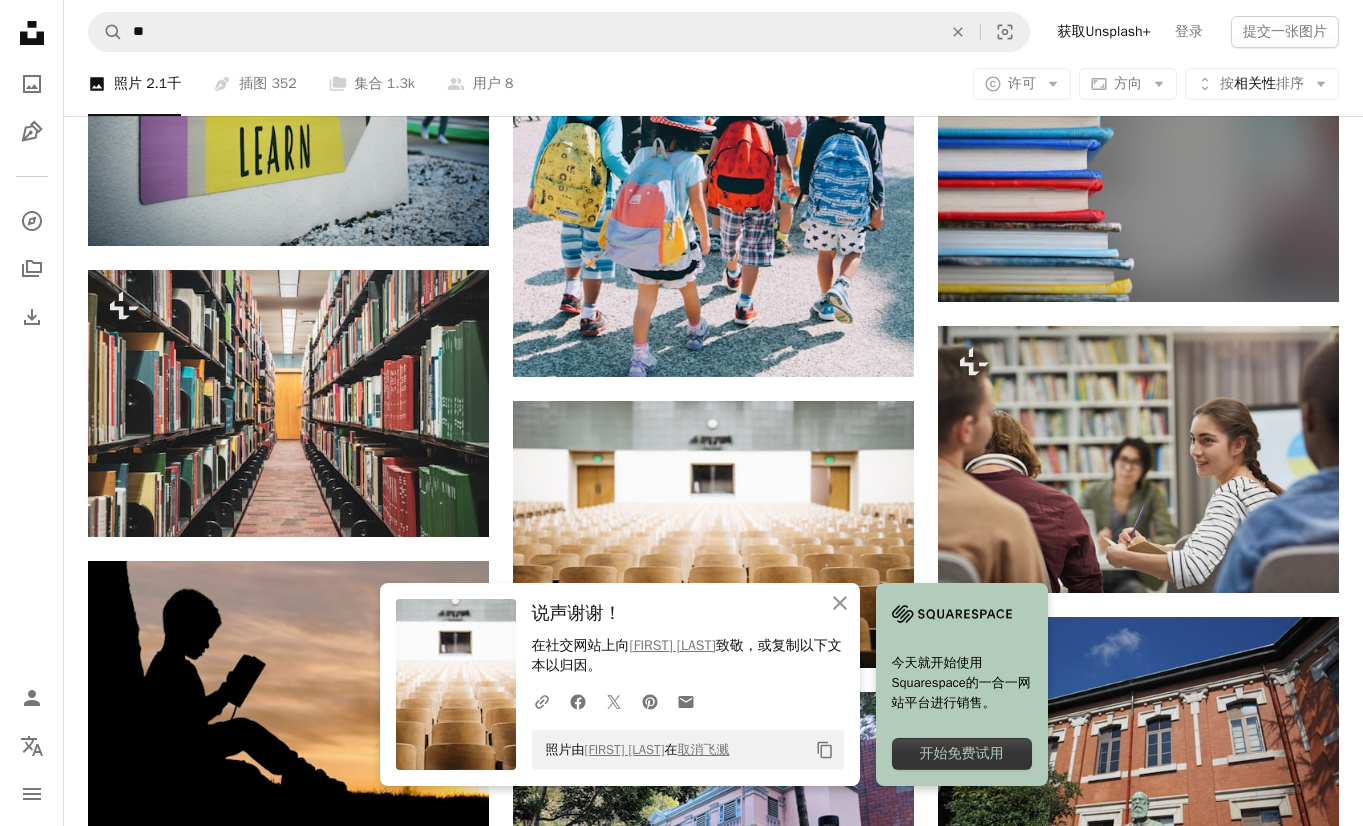 click on "开始免费试用" at bounding box center (962, 754) 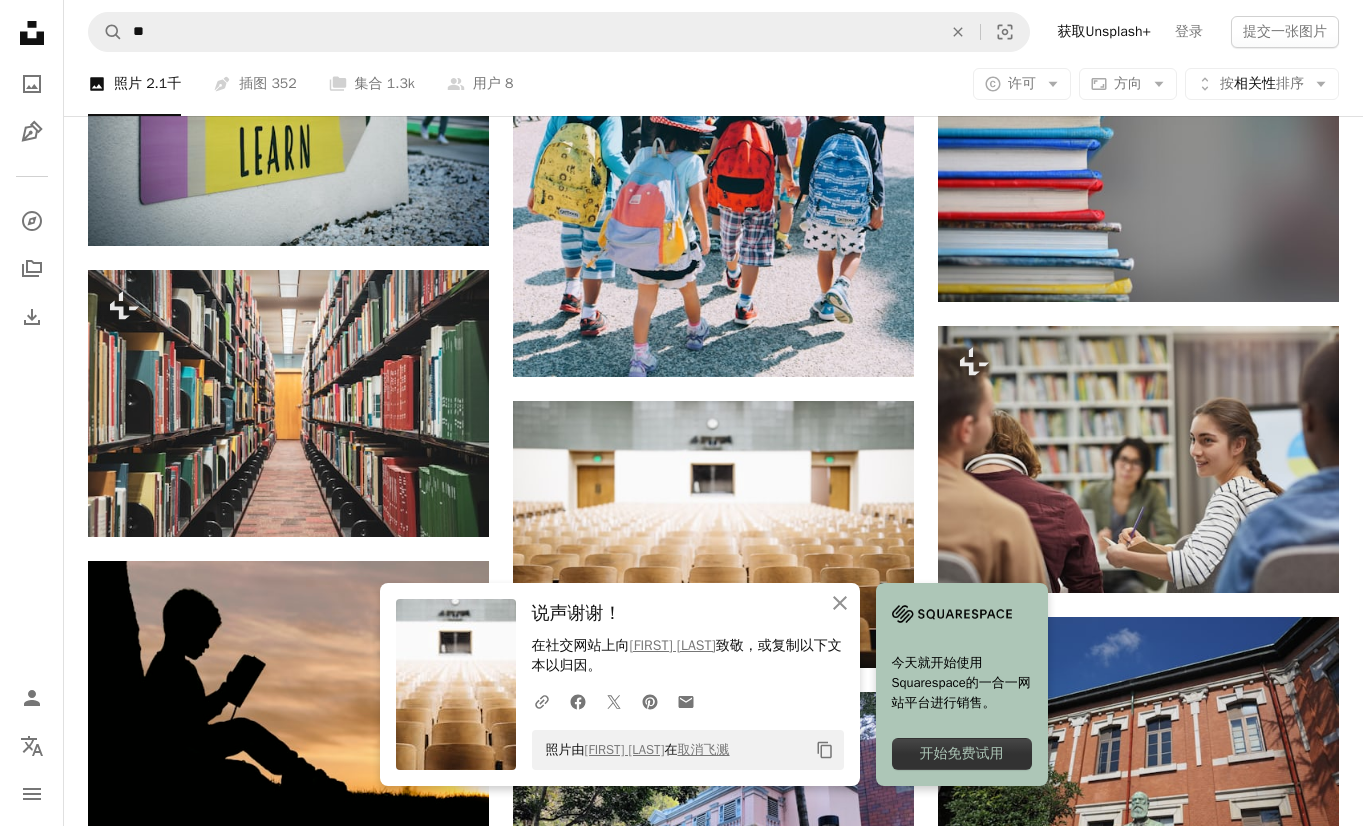 click on "Plus sign for Unsplash+ A heart A plus sign Getty Images 为了 Unsplash+ A lock 下载 Plus sign for Unsplash+ A heart A plus sign Getty Images 为了 Unsplash+ A lock 下载 A heart A plus sign [FIRST] [LAST] 可供租用 A checkmark inside of a circle Arrow pointing down A heart A plus sign [FIRST] [LAST] Arrow pointing down Plus sign for Unsplash+ A heart A plus sign [FIRST] [LAST] 为了 Unsplash+ A lock 下载 A heart A plus sign [FIRST] [LAST] Arrow pointing down A heart A plus sign [FIRST] [LAST] 可供租用 A checkmark inside of a circle Arrow pointing down A heart A plus sign [FIRST] [LAST] Arrow pointing down A heart A plus sign 注意thanun Arrow pointing down A heart A plus sign [FIRST] [LAST] 可供租用 A checkmark inside of a circle Arrow pointing down A heart A plus sign [LAST_NAME] [LAST_NAME] Arrow pointing down 最好的品牌内容创作 了解更多 A heart A plus sign A heart" at bounding box center [713, 485] 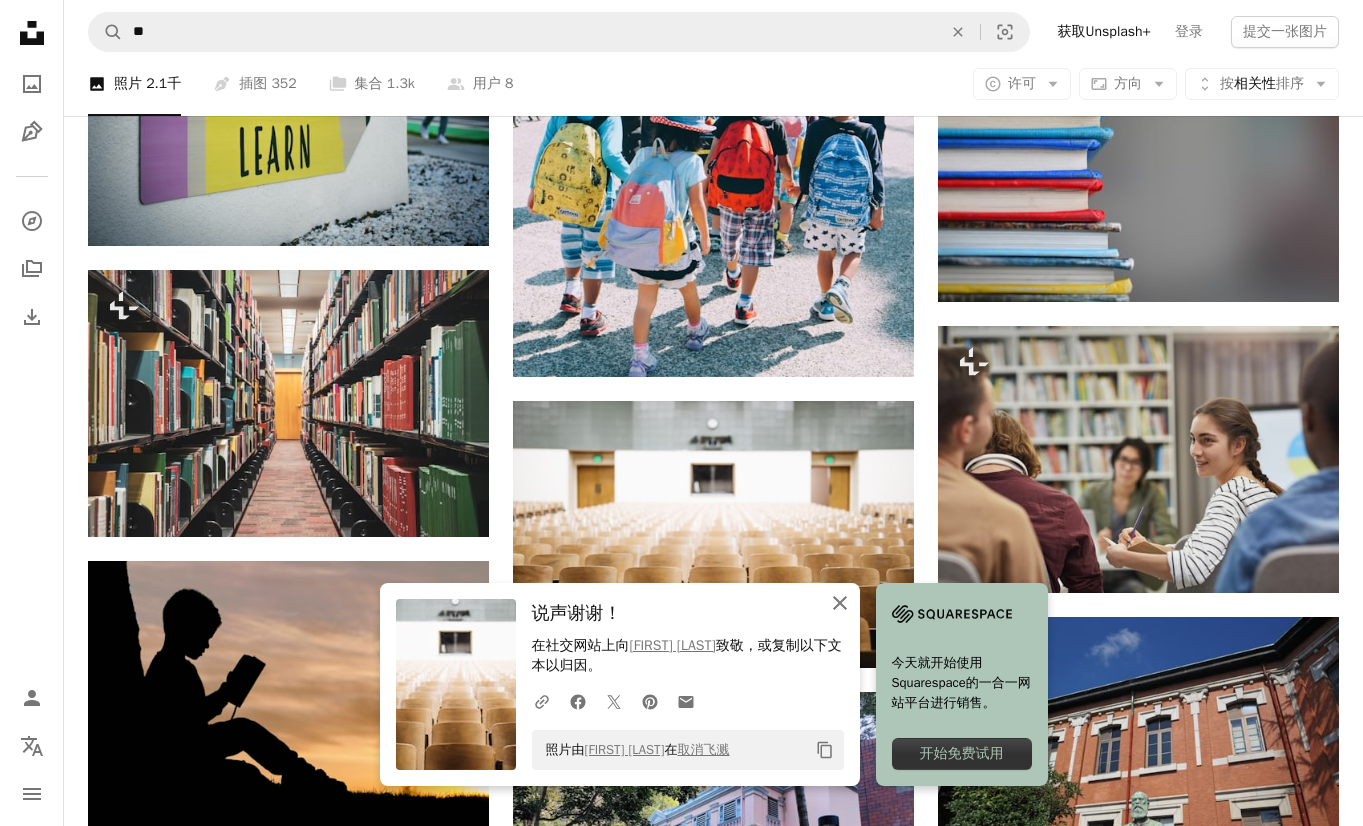 click 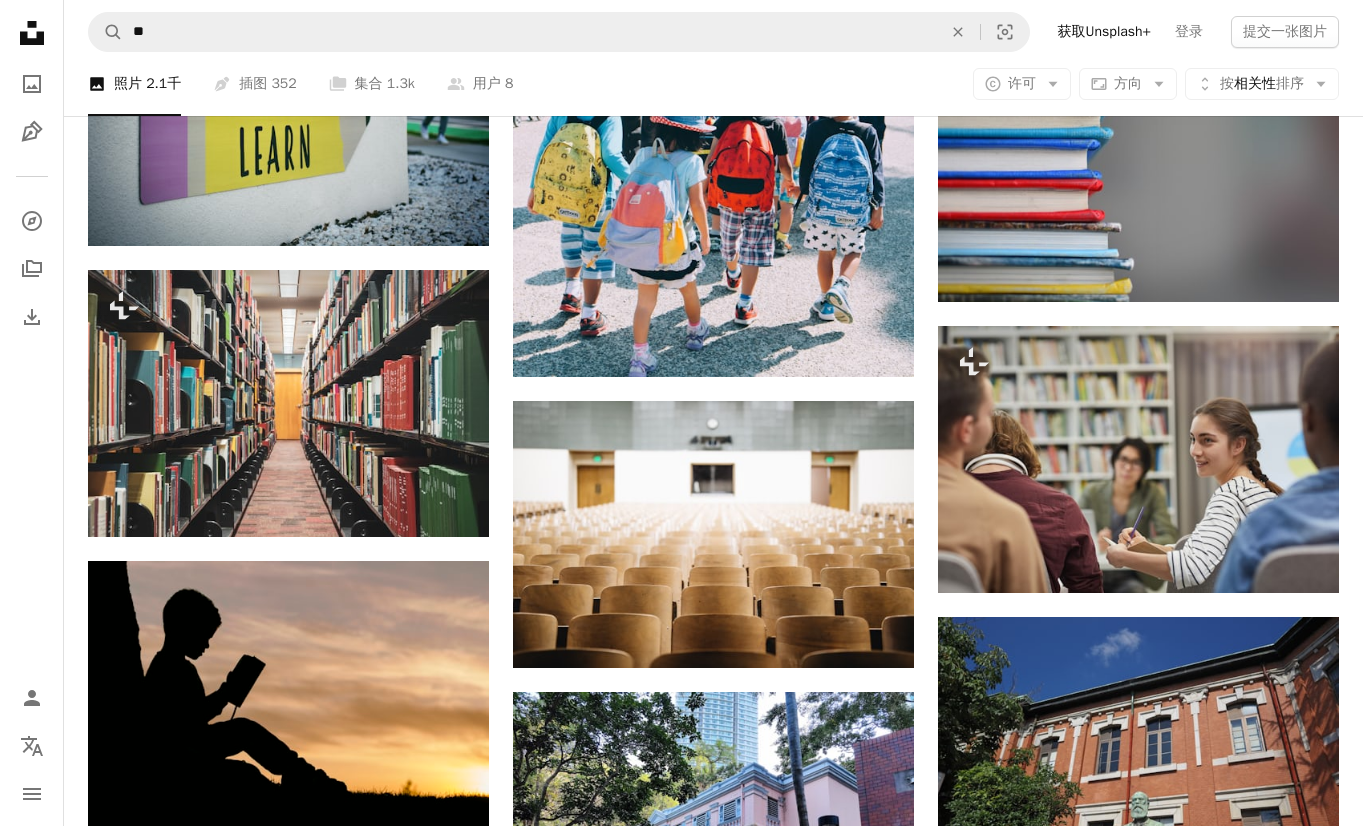 click on "Plus sign for Unsplash+ A heart A plus sign Getty Images 为了 Unsplash+ A lock 下载 Plus sign for Unsplash+ A heart A plus sign Getty Images 为了 Unsplash+ A lock 下载 A heart A plus sign [FIRST] [LAST] 可供租用 A checkmark inside of a circle Arrow pointing down A heart A plus sign [FIRST] [LAST] Arrow pointing down Plus sign for Unsplash+ A heart A plus sign [FIRST] [LAST] 为了 Unsplash+ A lock 下载 A heart A plus sign [FIRST] [LAST] Arrow pointing down A heart A plus sign [FIRST] [LAST] 可供租用 A checkmark inside of a circle Arrow pointing down A heart A plus sign [FIRST] [LAST] Arrow pointing down A heart A plus sign 注意thanun Arrow pointing down A heart A plus sign [FIRST] [LAST] 可供租用 A checkmark inside of a circle Arrow pointing down A heart A plus sign [LAST_NAME] [LAST_NAME] Arrow pointing down 最好的品牌内容创作 了解更多 A heart A plus sign A heart" at bounding box center [713, 485] 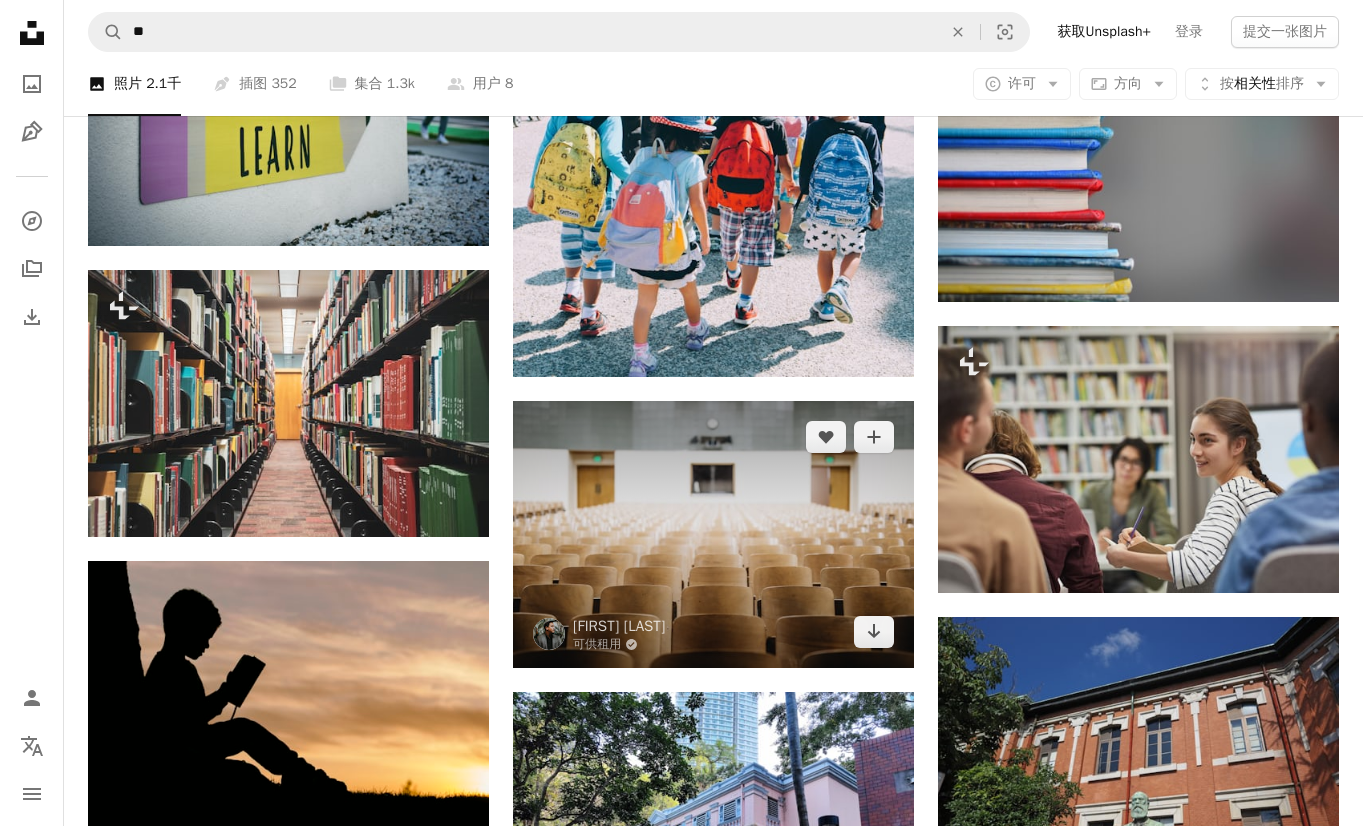 click at bounding box center (713, 534) 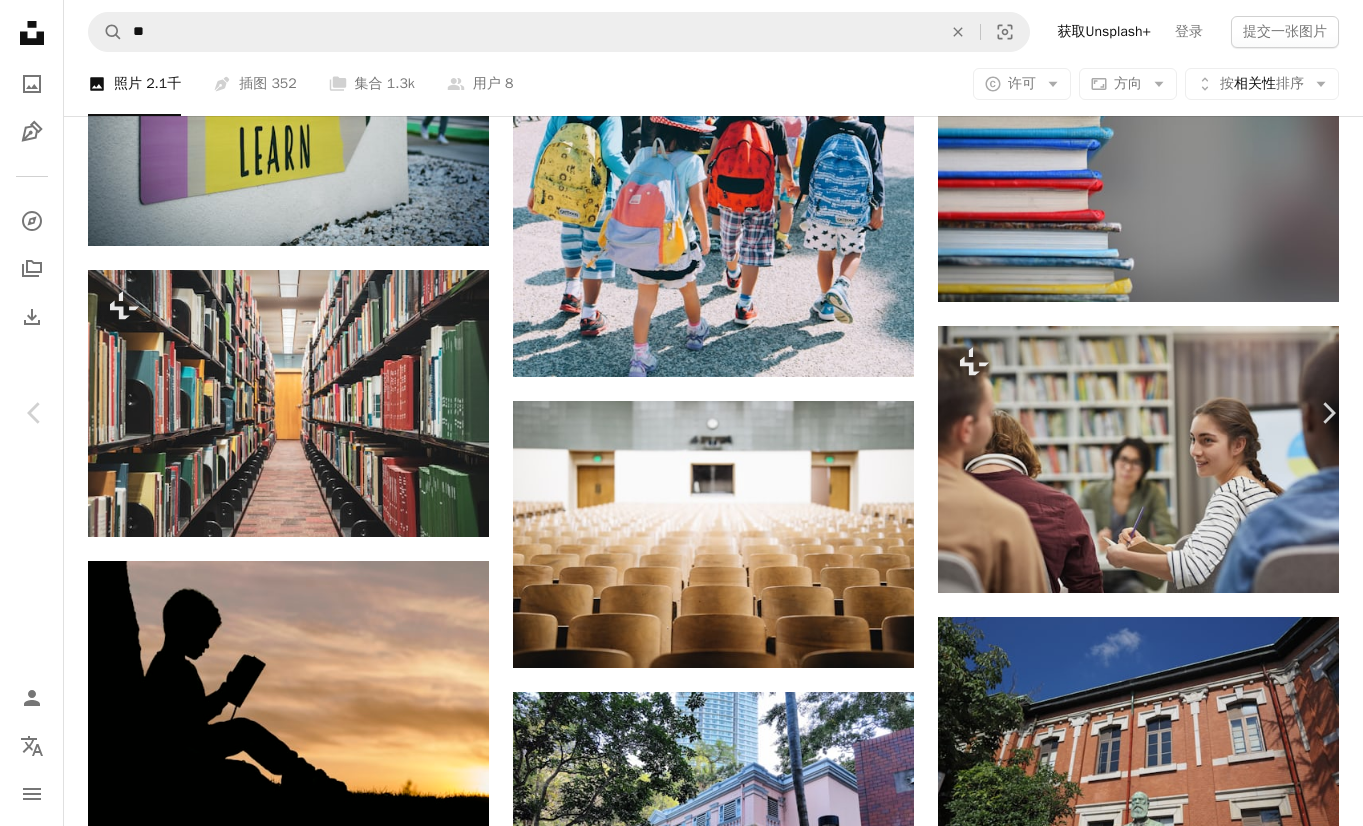 click on "An X shape Chevron left Chevron right [FIRST] [LAST] 可供租用 A checkmark inside of a circle A heart A plus sign 免费下载 Chevron down Zoom in 观点 61,661,395 下载 542,586 特色在 照片 ， 回到学校 A forward-right arrow 共享 Info icon 信息 More Actions Calendar outlined 发布于 [DATE] Camera 佳能，EOS 5D Mark IV Safety 在 Unsplash许可证 下免费使用 健身房 学校 教育 [LOCATION] 学习 大学 学院 重返校园 山谷 大学校园 椅子 对称 礼堂 中学 大学 对称的 行 木椅 初中 背景 知识共享图像 在iStock上浏览高级相关图片  |  使用代码UNSPLASH20节省20% 在iStock上查看更多 ↗ 相关图片 A heart A plus sign [FIRST] [LAST] Arrow pointing down Plus sign for Unsplash+ A heart A plus sign [FIRST] [LAST] 为了 Unsplash+ A lock 下载 A heart A plus sign [FIRST] [LAST] 可供租用 A checkmark inside of a circle Arrow pointing down Plus sign for Unsplash+ A heart A plus sign [FIRST] [LAST] 为了 Unsplash+ A lock" at bounding box center [681, 5476] 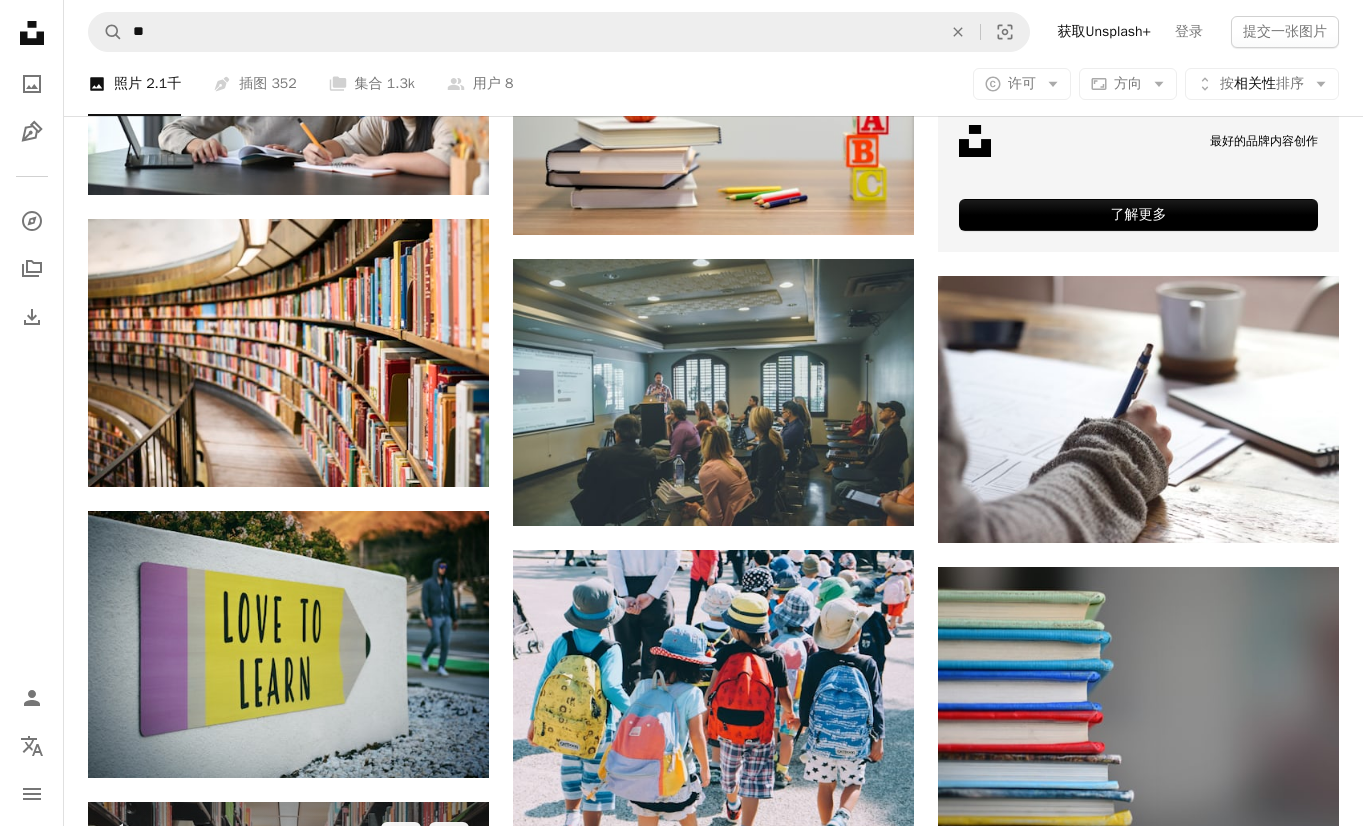 scroll, scrollTop: 803, scrollLeft: 0, axis: vertical 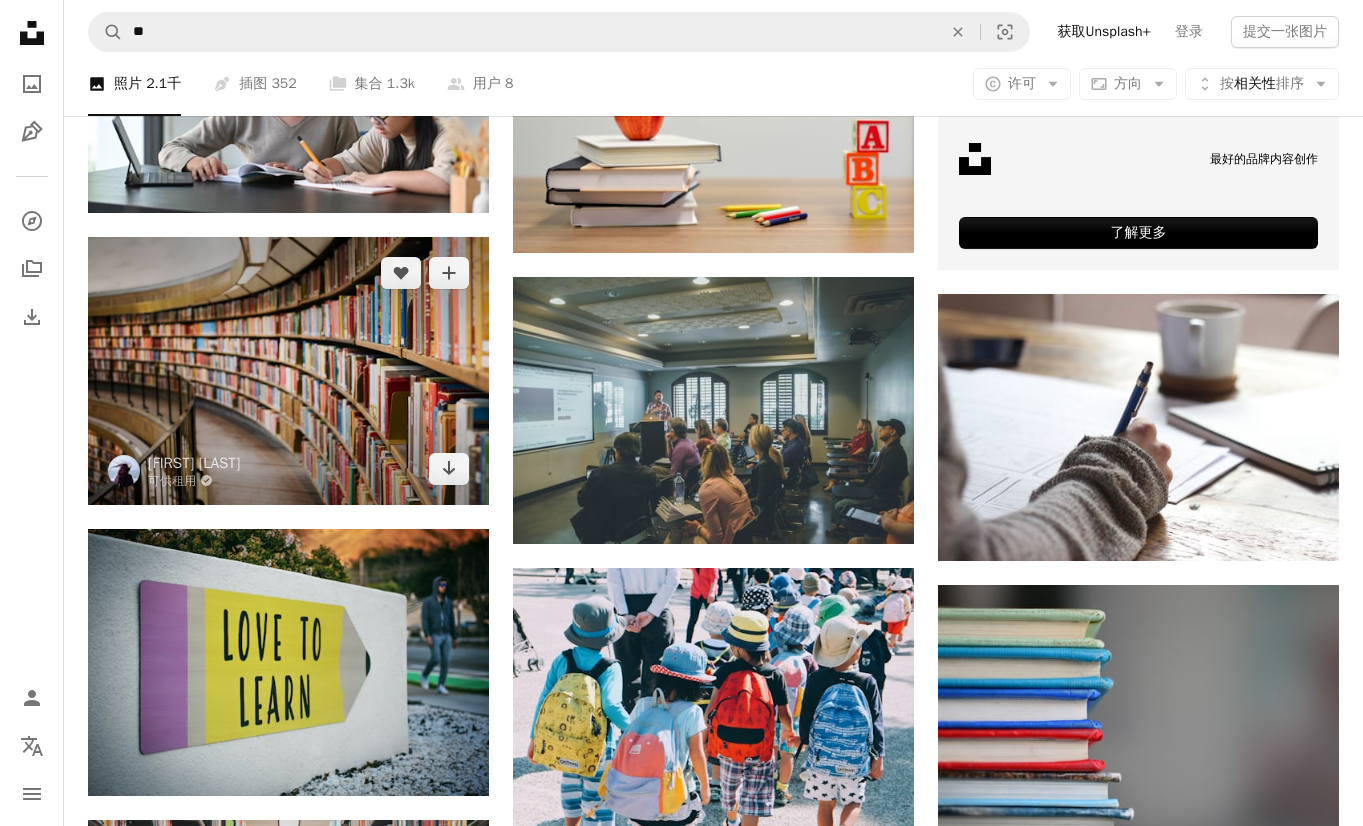 click at bounding box center (288, 371) 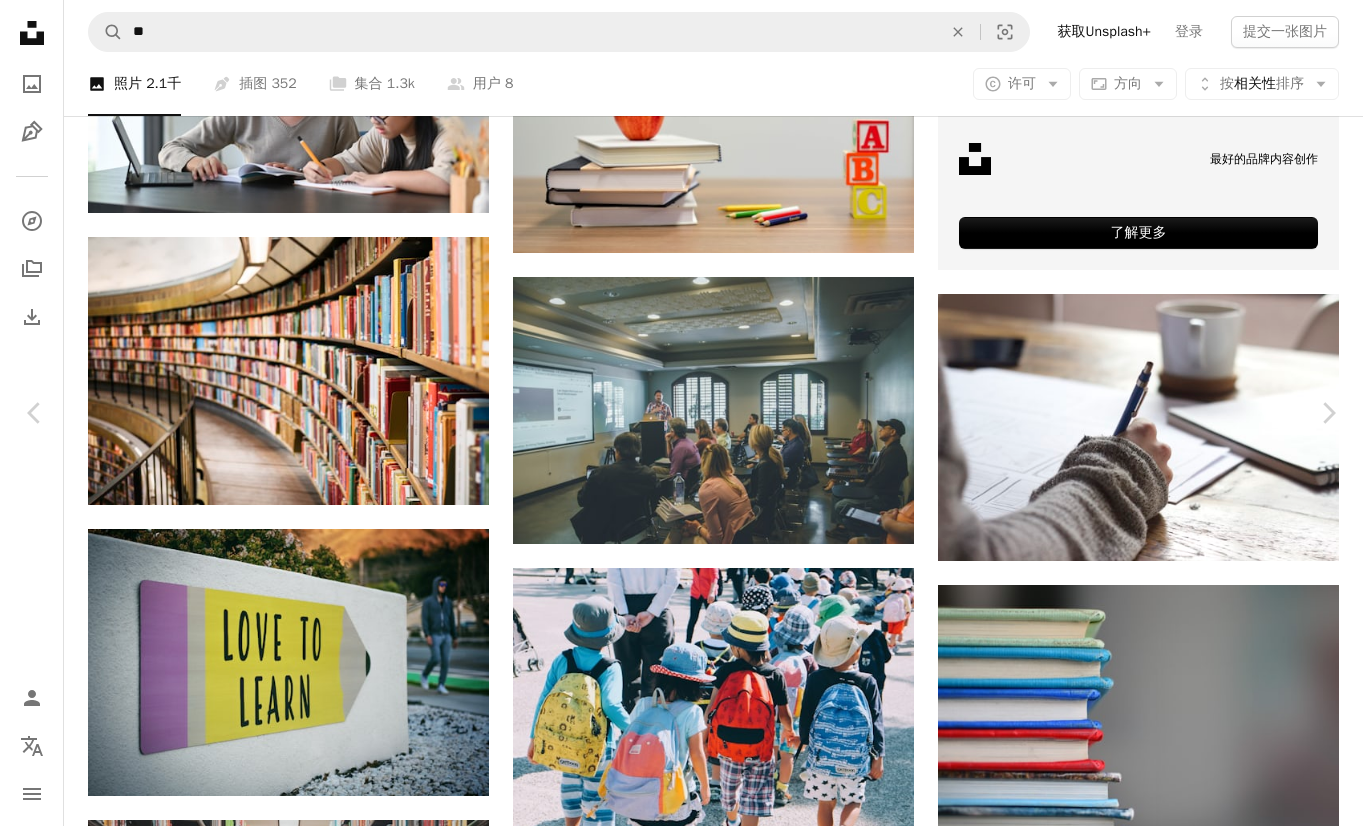 click on "An X shape Chevron left Chevron right [FIRST] [LAST] 可供租用 A checkmark inside of a circle A heart A plus sign 免费下载 Chevron down Zoom in 观点 [NUMBER] downloads [NUMBER] views 特色在 照片 ， 回到学校 A forward-right arrow 共享 Info icon 信息 More Actions A map marker [CITY], [COUNTRY]Stadsbiblioteket Calendar outlined 釋出於 [MONTH] [DAY], [YEAR] Camera 松下，DMC-GX7 Safety 在 Unsplash许可证 下免费使用 图书 预定 图书馆 灯光 阅读 [COUNTRY] [CITY] 作家 视角 文学 作者 博客图片 缩放背景 书架 景深 栏杆 图书馆内部 背景 学校 室内设计 高清壁纸 在iStock上浏览高级相关图片  |  使用代码UNSPLASH20节省20% 在iStock上查看更多 ↗ 相关图片 A heart A plus sign [FIRST] [LAST] Arrow pointing down A heart A plus sign [FIRST] [LAST] 可供租用 A checkmark inside of a circle Arrow pointing down Plus sign for Unsplash+ A heart A plus sign [FIRST] [LAST] 为了 Unsplash+ A lock 下载 为了" at bounding box center (681, 6026) 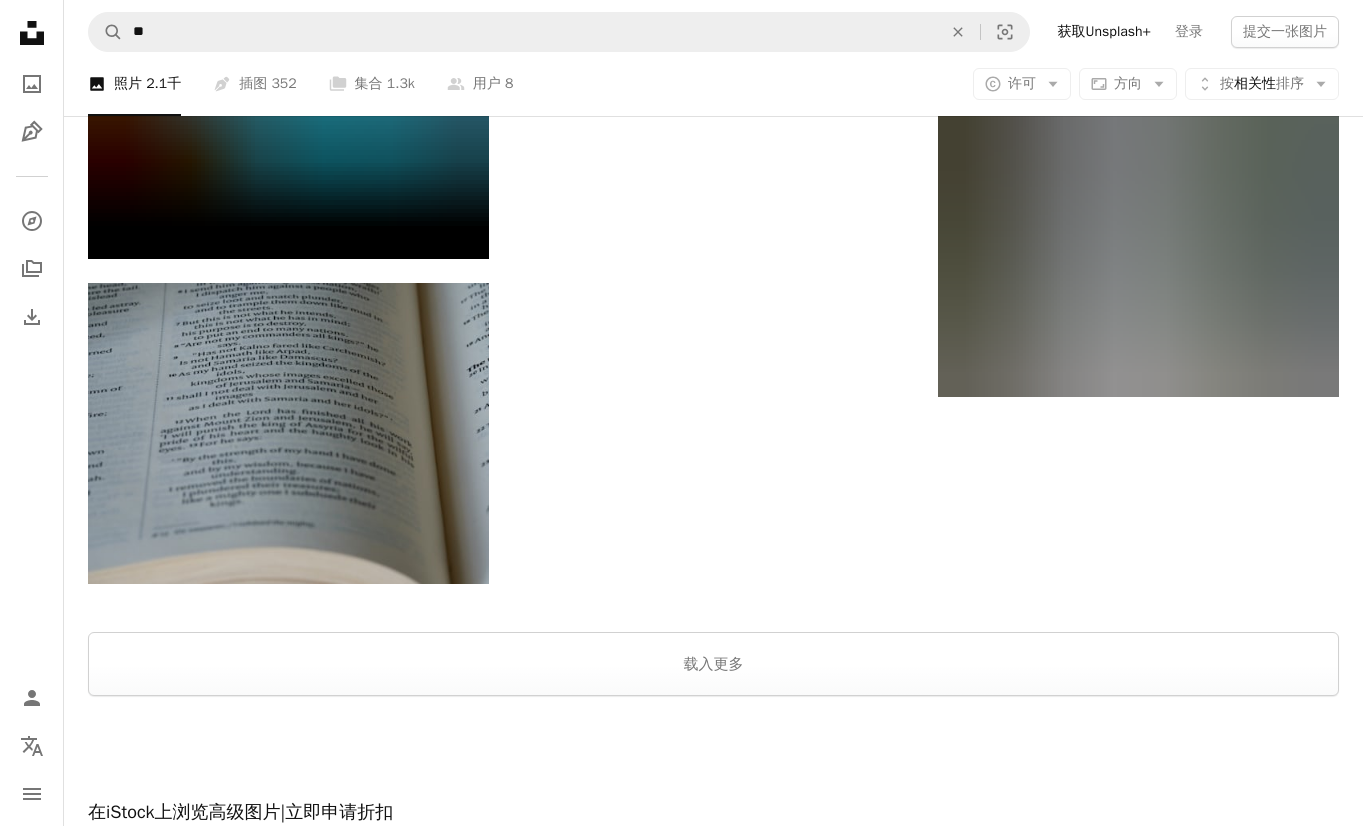 scroll, scrollTop: 5230, scrollLeft: 0, axis: vertical 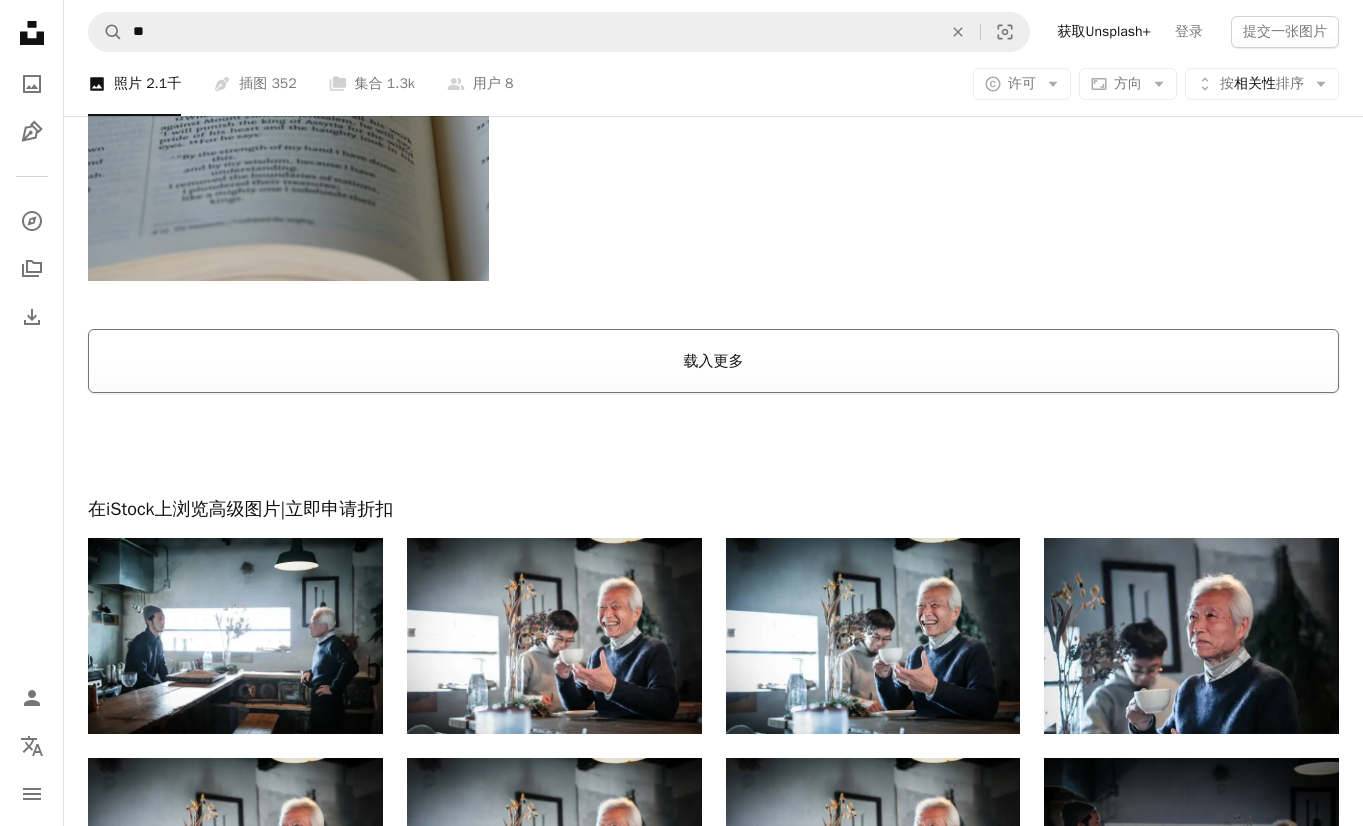 click on "载入更多" at bounding box center [713, 361] 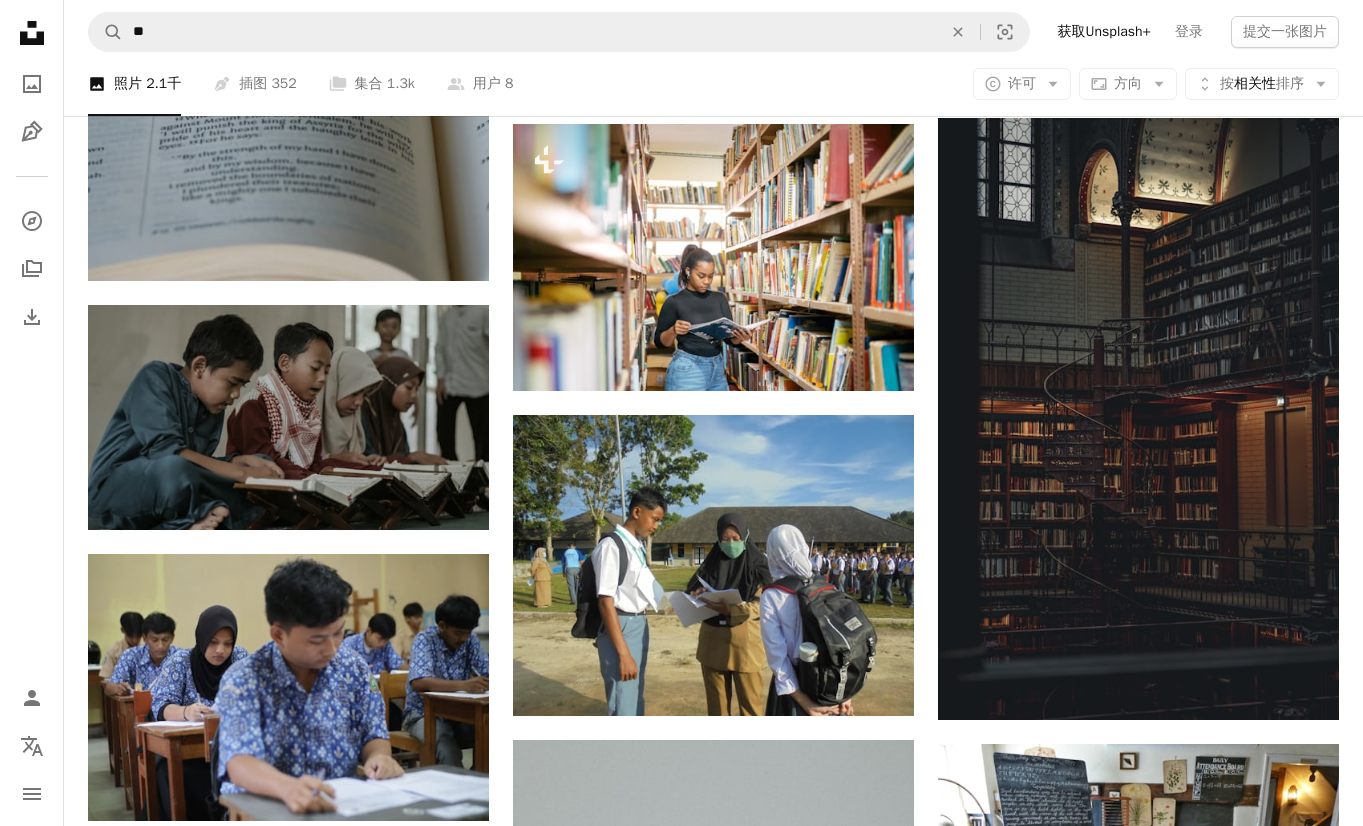 click on "A heart A plus sign [FIRST] [LAST] 可供租用 A checkmark inside of a circle Arrow pointing down A heart A plus sign [FIRST] [LAST] 可供租用 A checkmark inside of a circle Arrow pointing down A heart A plus sign [FIRST] [LAST] 为了 Unsplash+ A lock 下载 A heart A plus sign [FIRST] [LAST] Arrow pointing down A heart A plus sign [FIRST] [LAST] 可供租用 A checkmark inside of a circle Arrow pointing down A heart A plus sign [FIRST] [LAST] 为了 Unsplash+ A lock 下载 A heart A plus sign [FIRST] [LAST] 可供租用 A checkmark inside of a circle Arrow pointing down 为您的下一个活动提供品牌和预算图像 了解更多 A heart A plus sign [FIRST] [LAST] 可供租用 A checkmark inside of a circle Arrow pointing down A heart 为了" at bounding box center (713, -796) 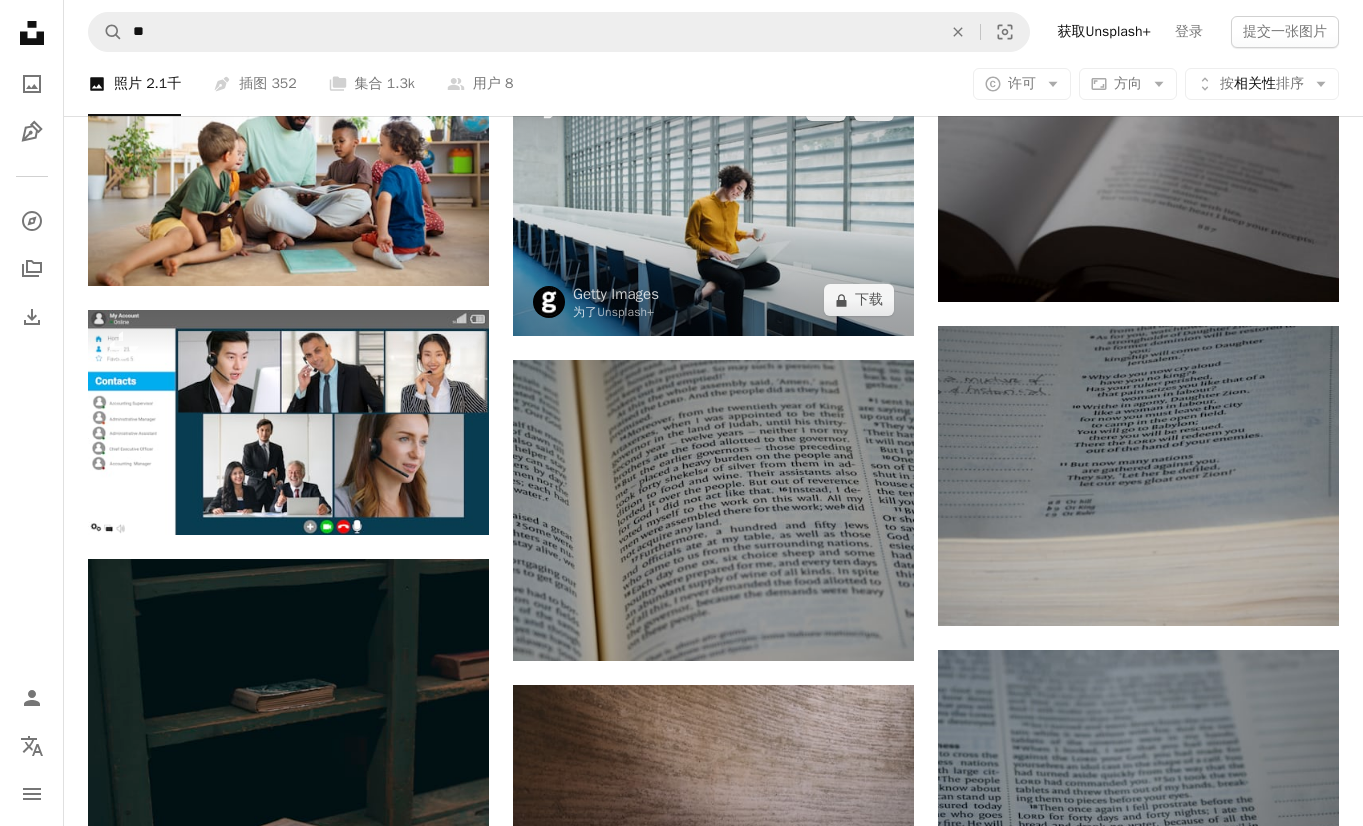scroll, scrollTop: 13434, scrollLeft: 0, axis: vertical 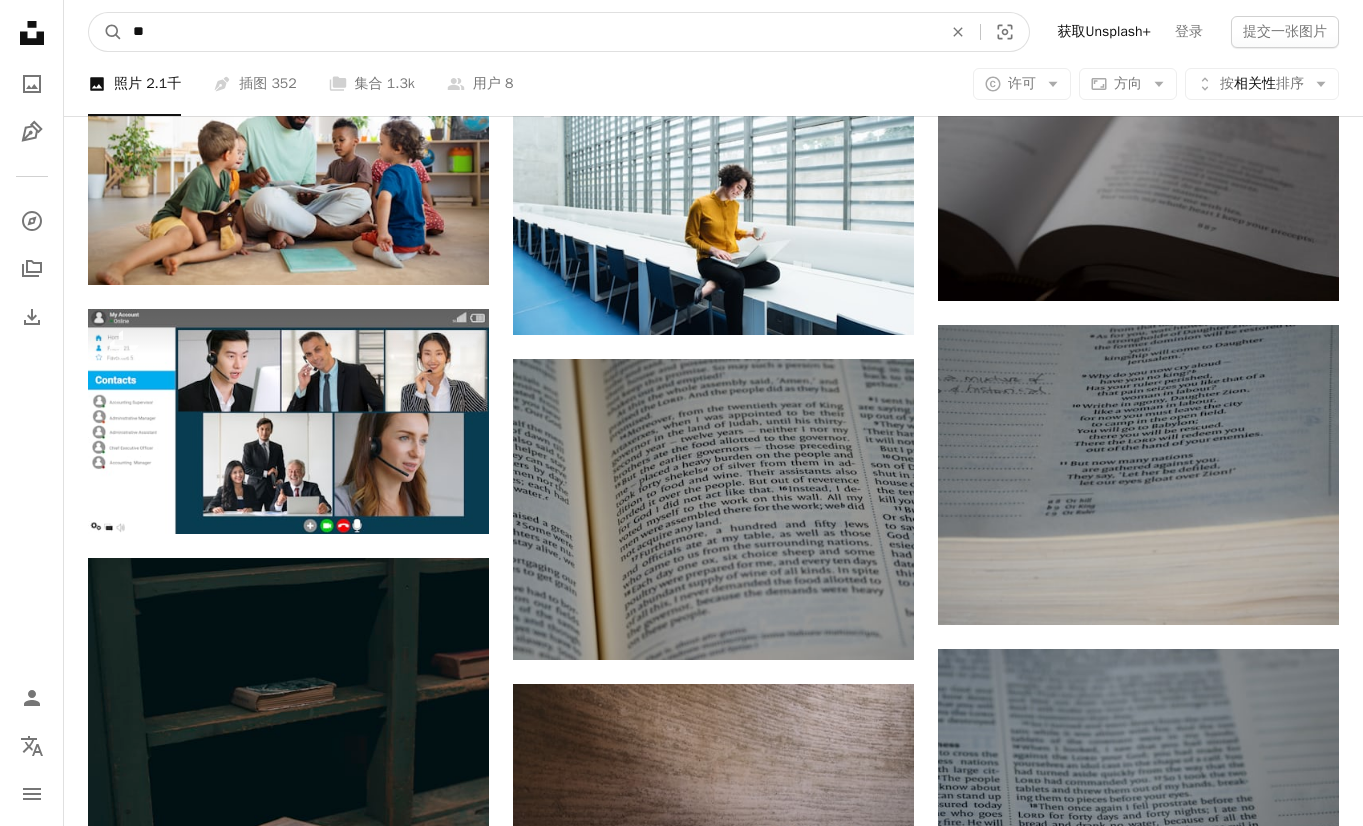 drag, startPoint x: 263, startPoint y: 51, endPoint x: 127, endPoint y: 30, distance: 137.61177 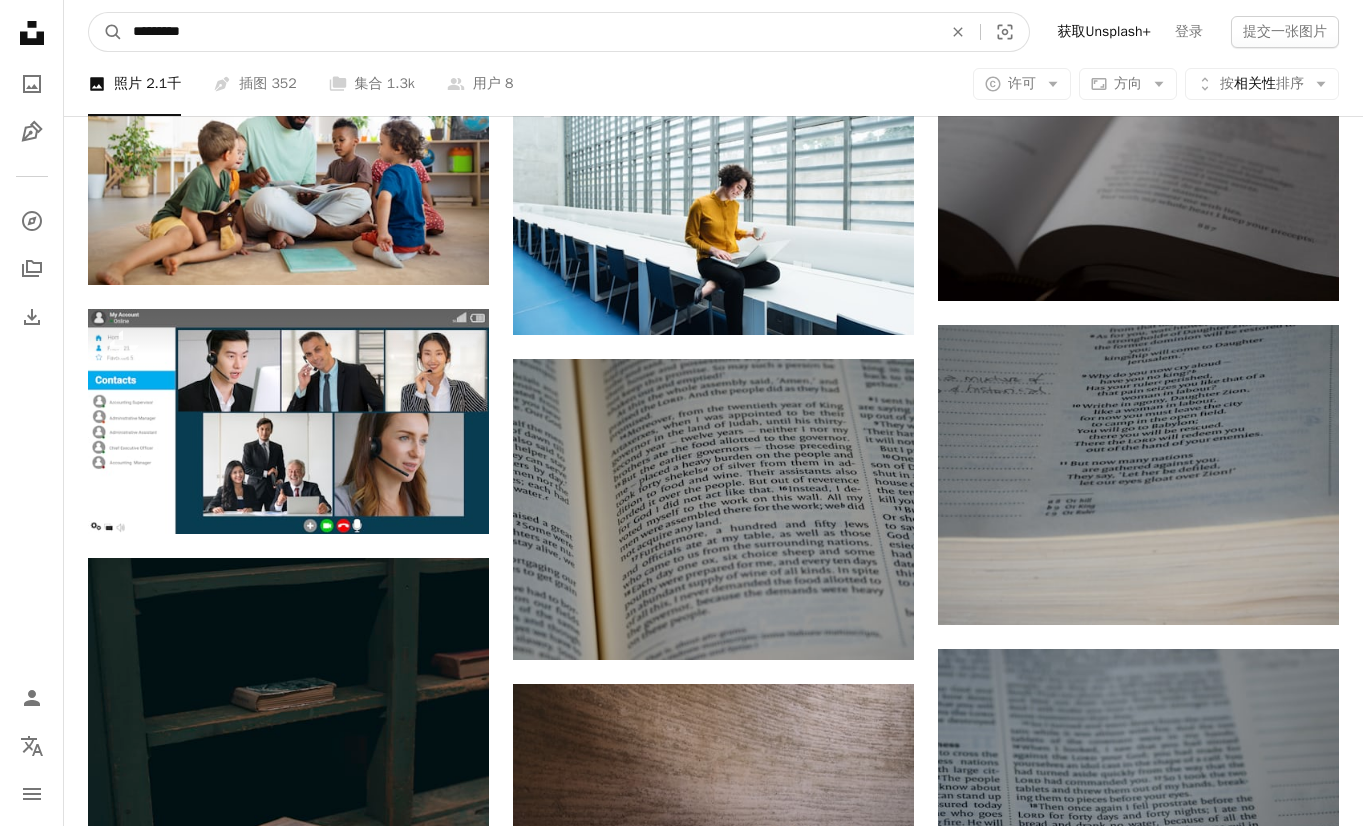 type on "**" 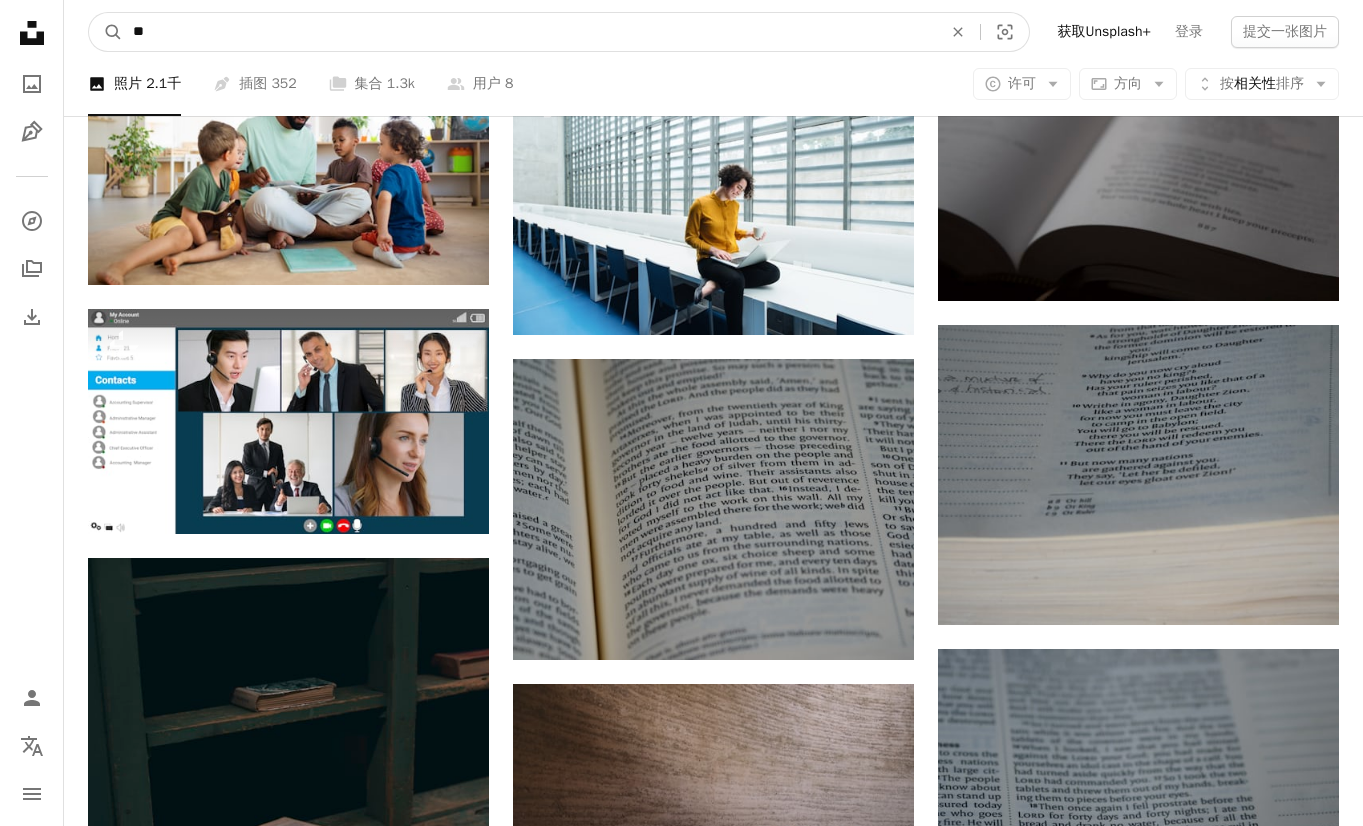 click on "A magnifying glass" at bounding box center (106, 32) 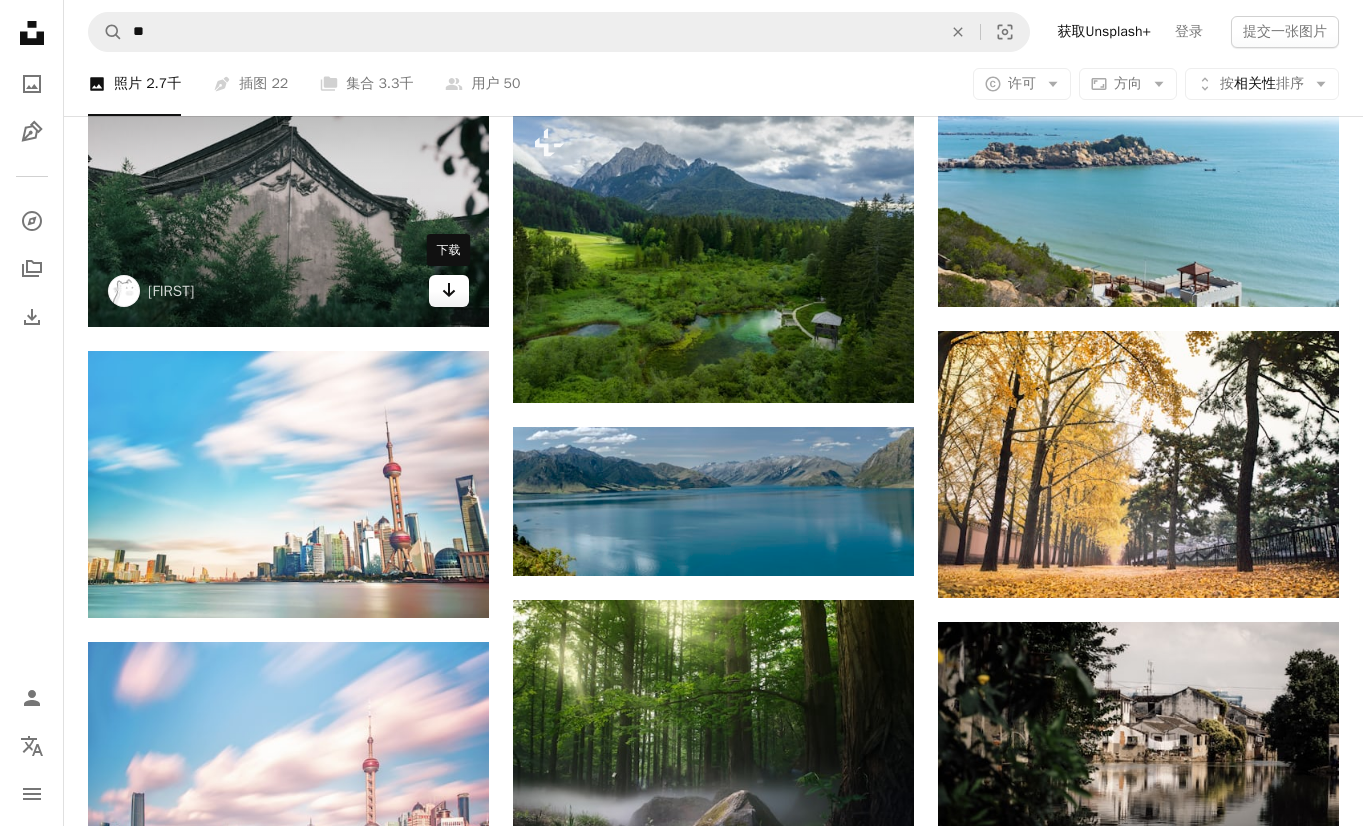 scroll, scrollTop: 1074, scrollLeft: 0, axis: vertical 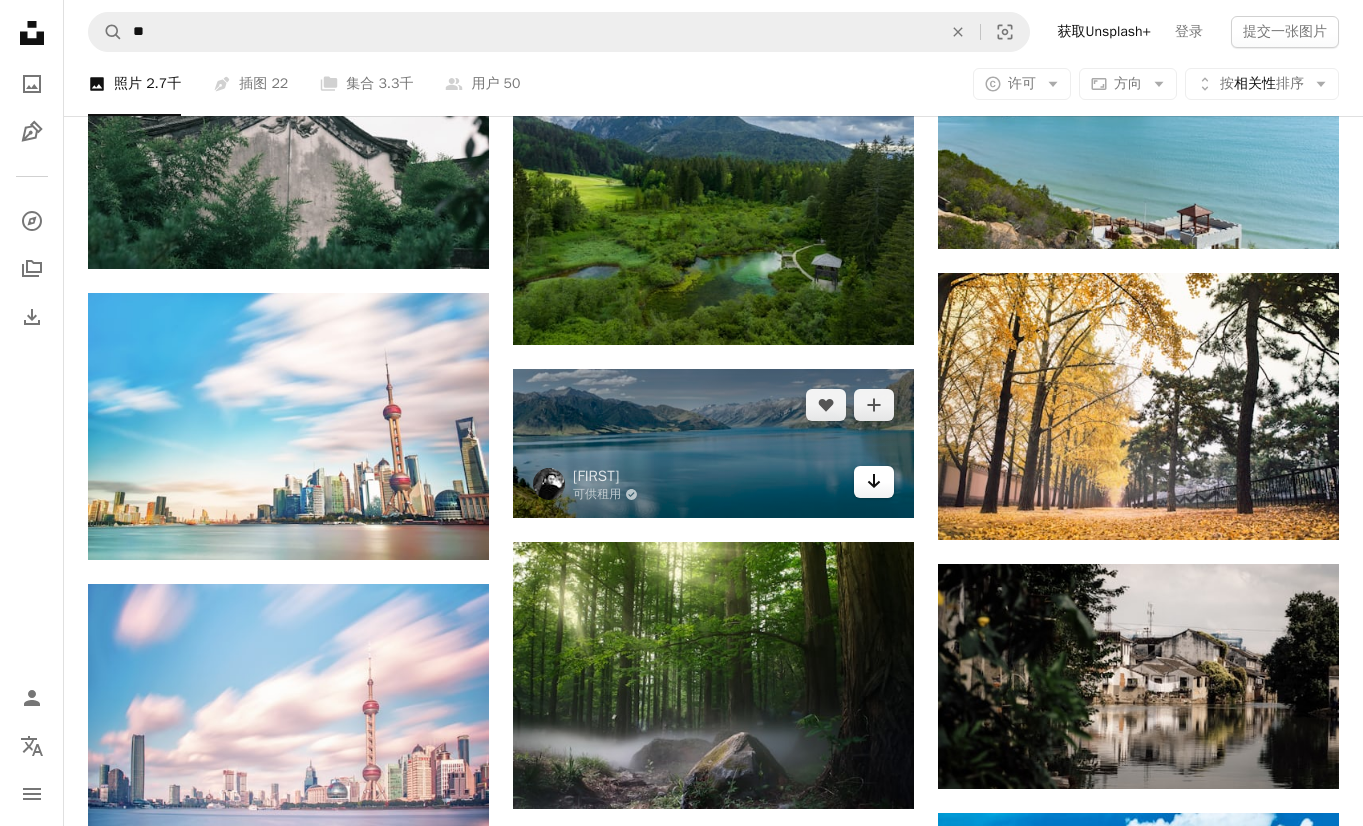 click 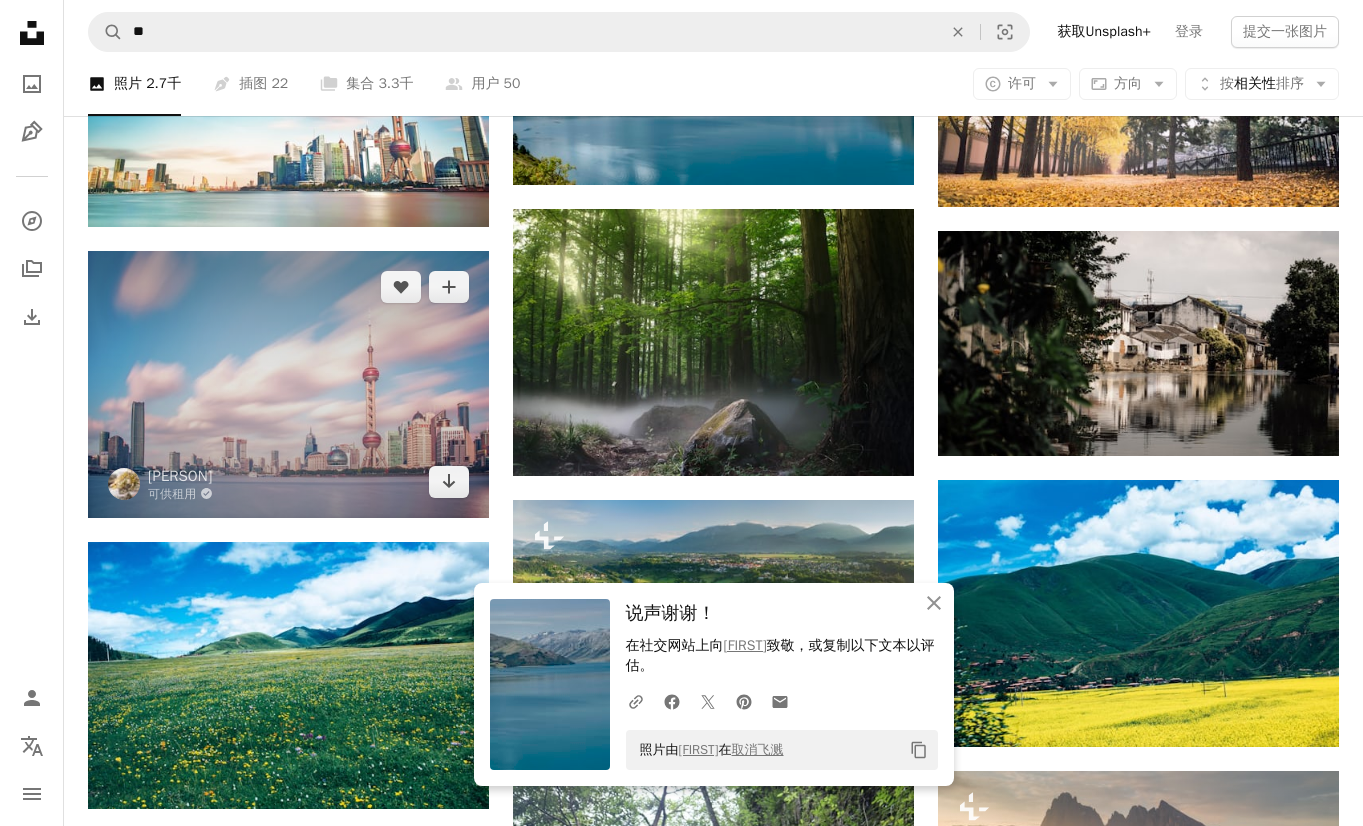 scroll, scrollTop: 1428, scrollLeft: 0, axis: vertical 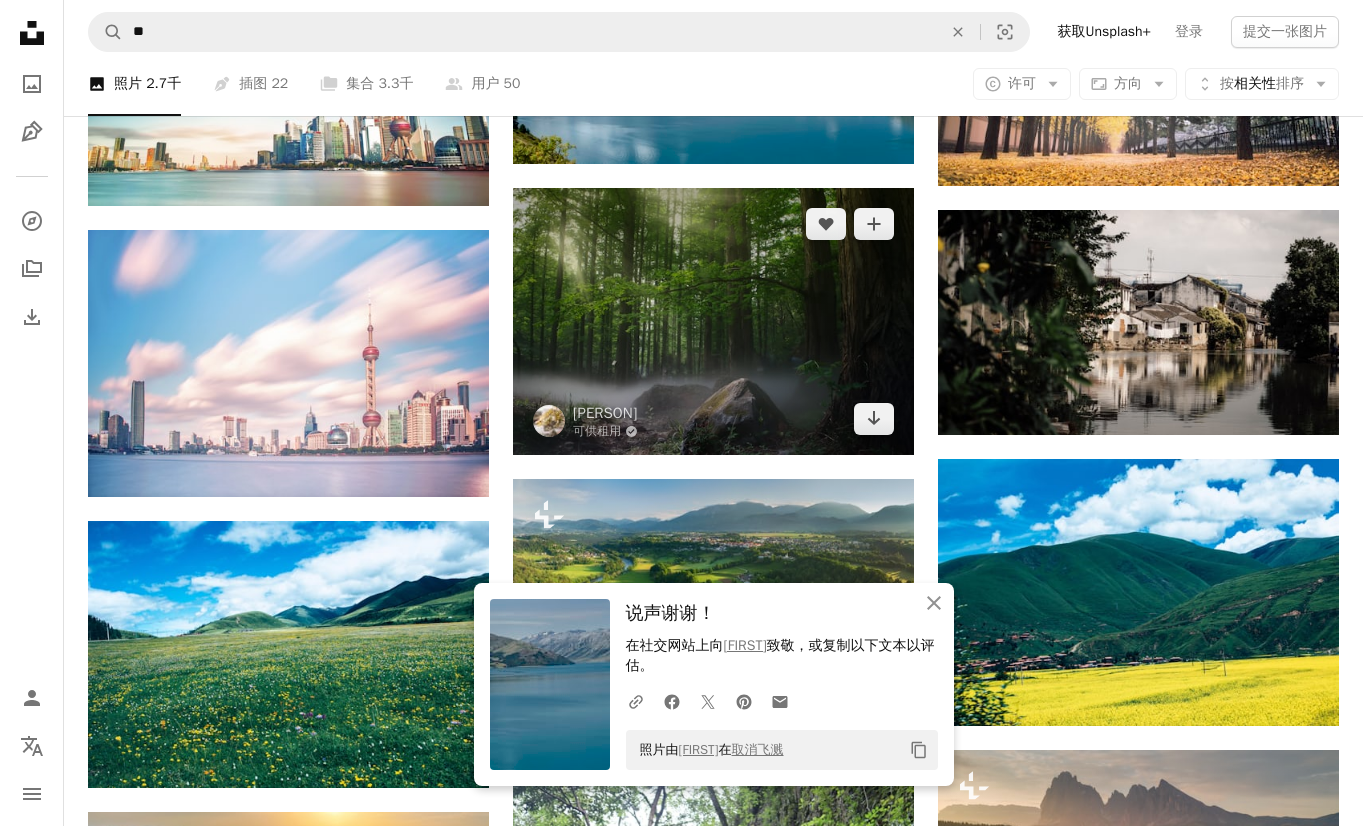 click at bounding box center [713, 321] 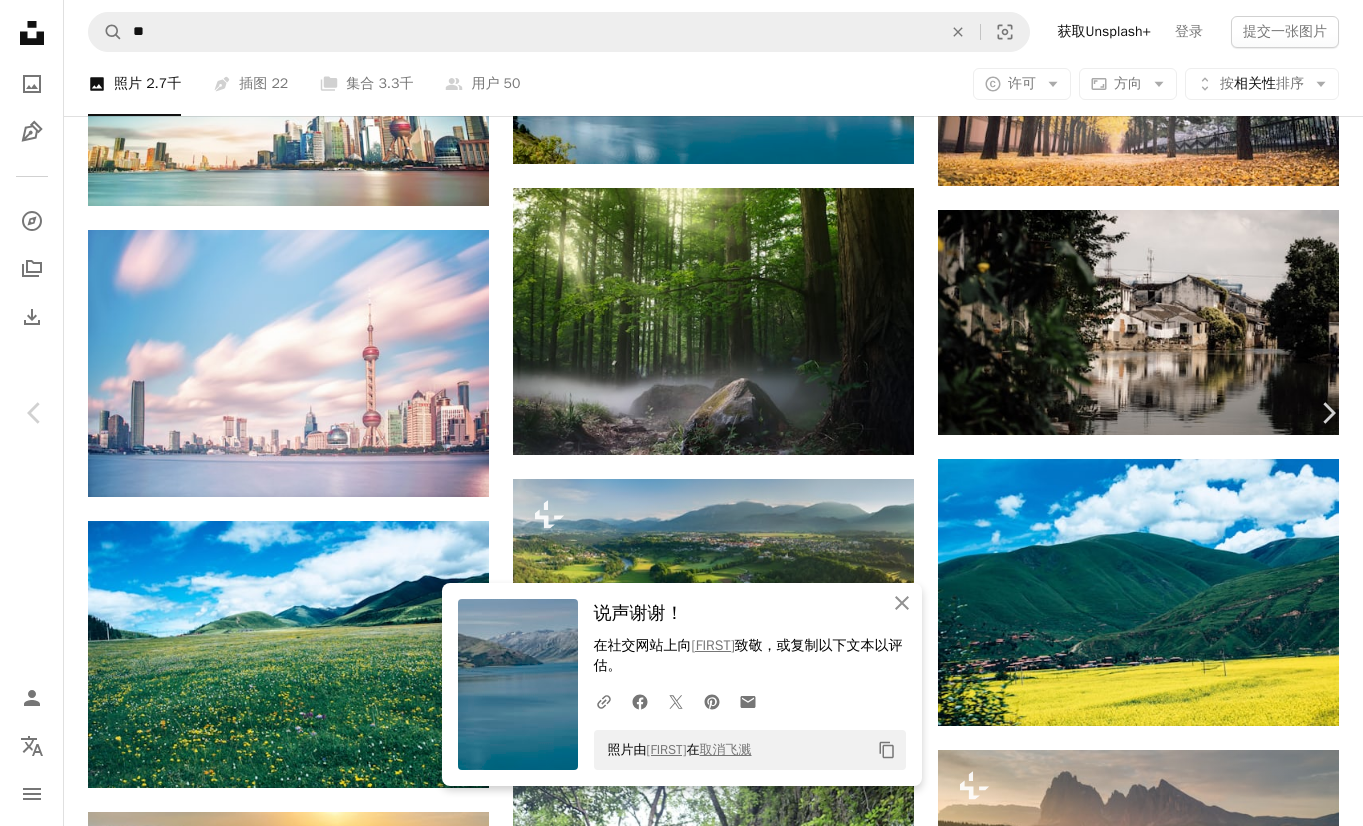 click on "免费下载" at bounding box center [1194, 4811] 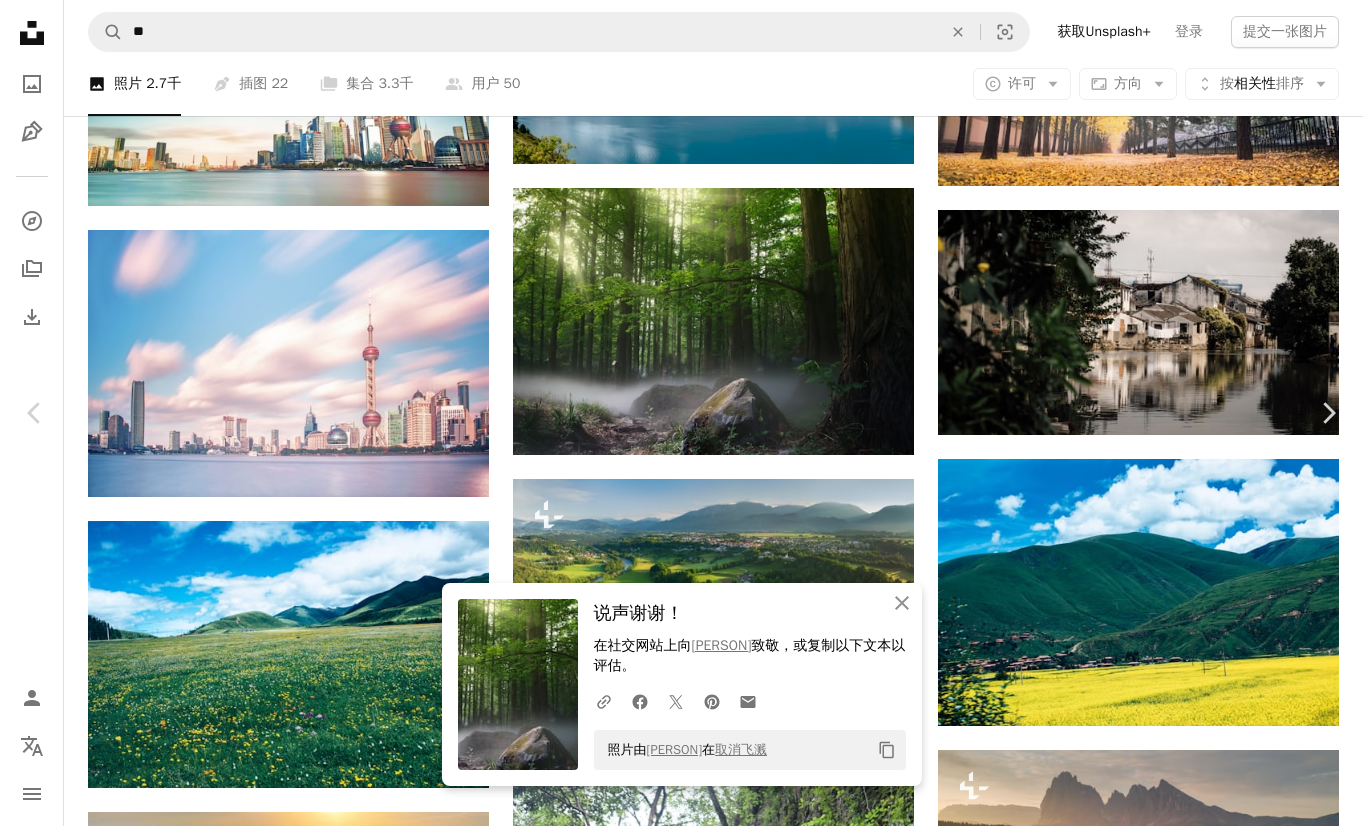 click on "照片由 [PERSON] 在 取消飞溅
Copy content [PERSON] 可供租用" at bounding box center (681, 5177) 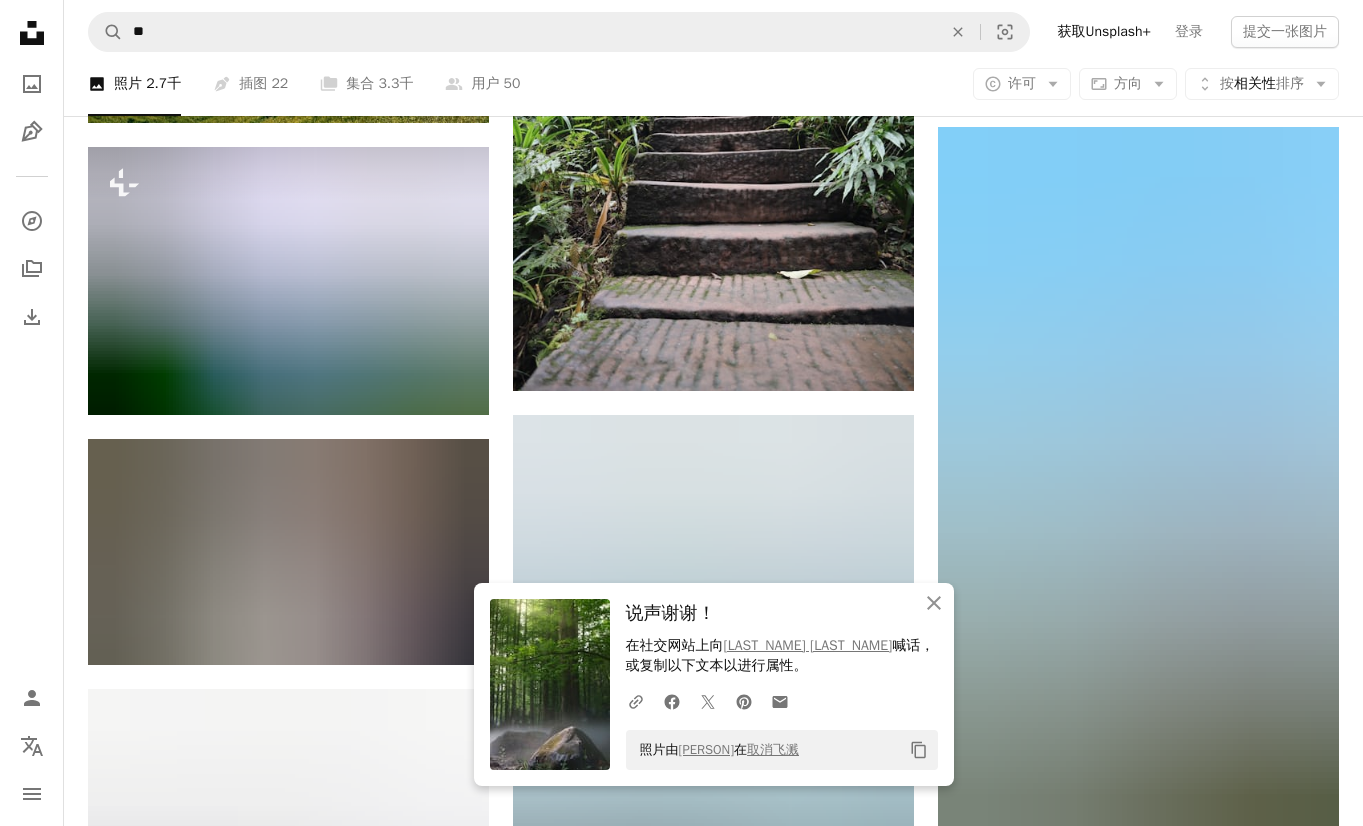 scroll, scrollTop: 2351, scrollLeft: 0, axis: vertical 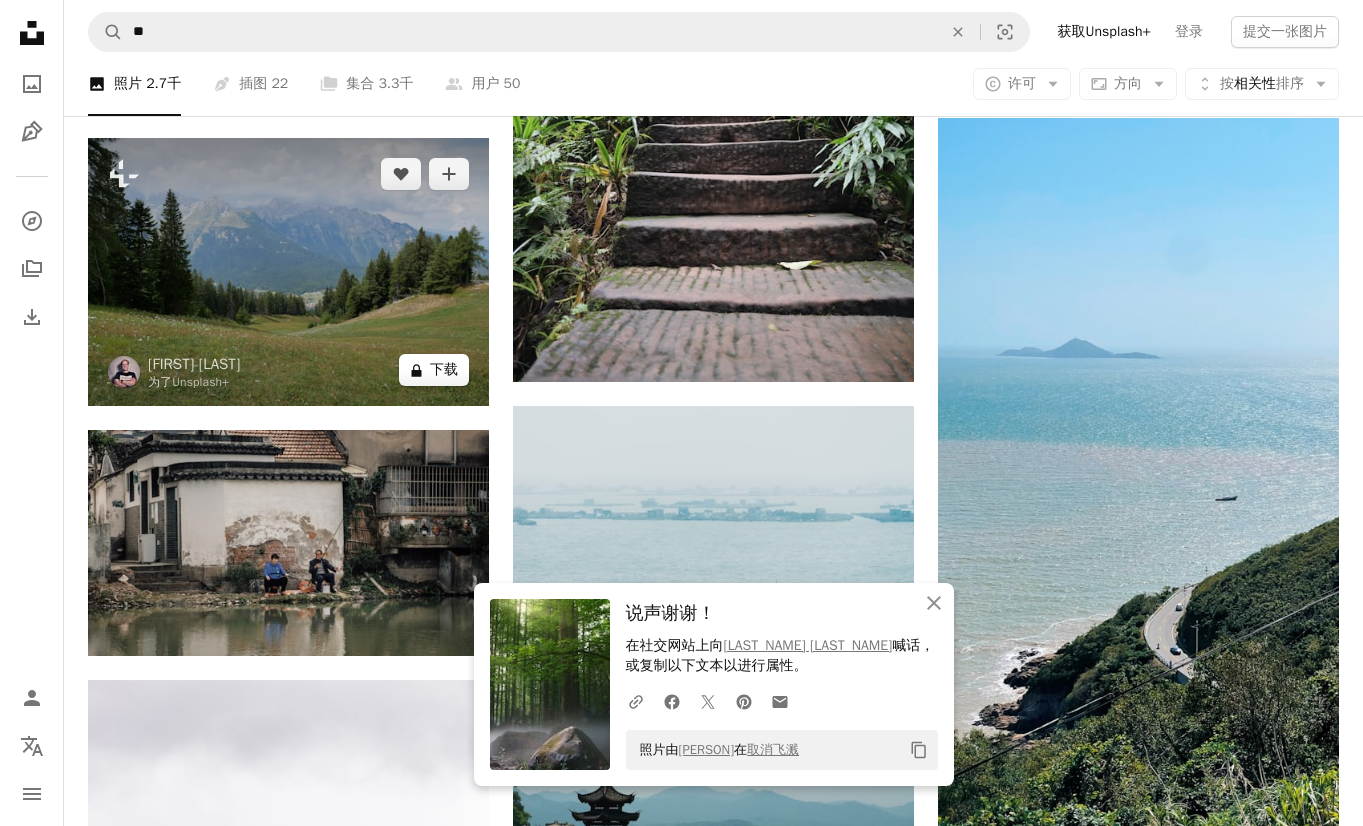 click on "A lock 下载" at bounding box center (434, 370) 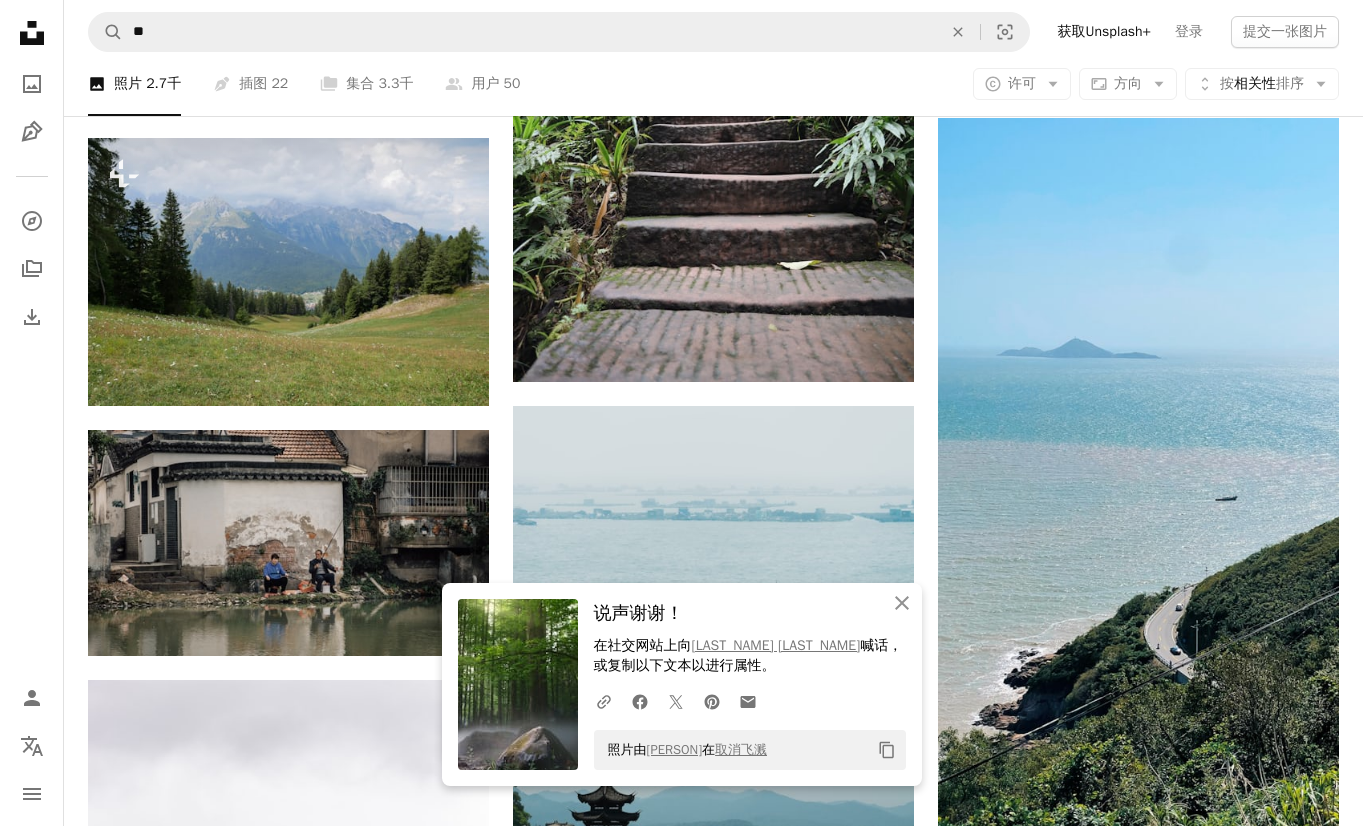 click on "An X shape An X shape 关闭 说声谢谢！ 在社交网站上 向 [PERSON] 喊话， 或复制以下文本以进行属性。 A URL sharing icon (chains) Facebook icon X (formerly Twitter) icon Pinterest icon An envelope 照片由 [PERSON] 在 取消飞溅
Copy content 优质，随时可用的图像。 获得无限制的访问。 A plus sign 每月添加仅限会员的内容 A plus sign 无限免版税下载 A plus sign 插图 最新 A plus sign 加强法律保护 每年的 62% 的折扣 月刊 16英镑   英镑6 英镑 每月 * 获取 Unsplash+ *每年支付时，预付 72英镑 适用时的税收。自动续订。随时取消。" at bounding box center (681, 4254) 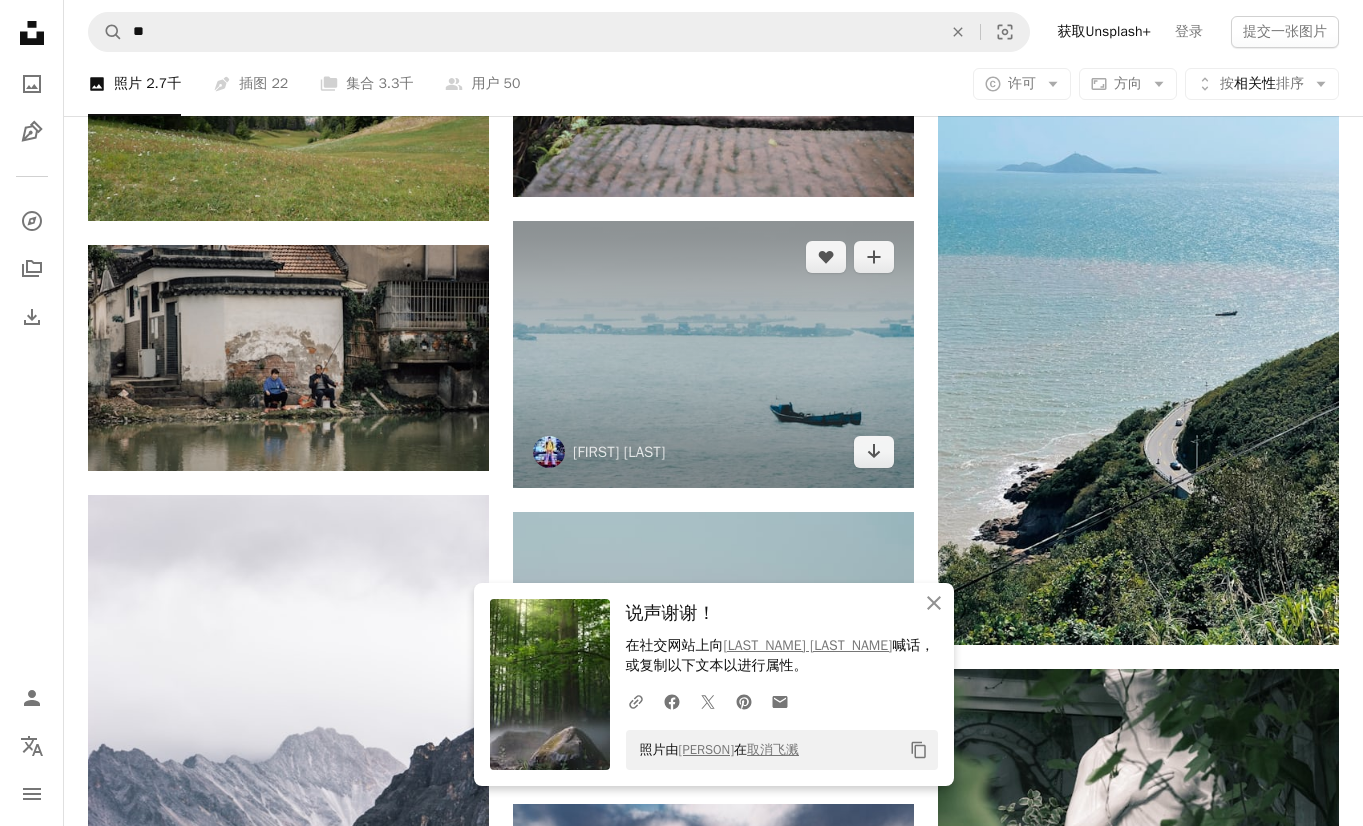 scroll, scrollTop: 2584, scrollLeft: 0, axis: vertical 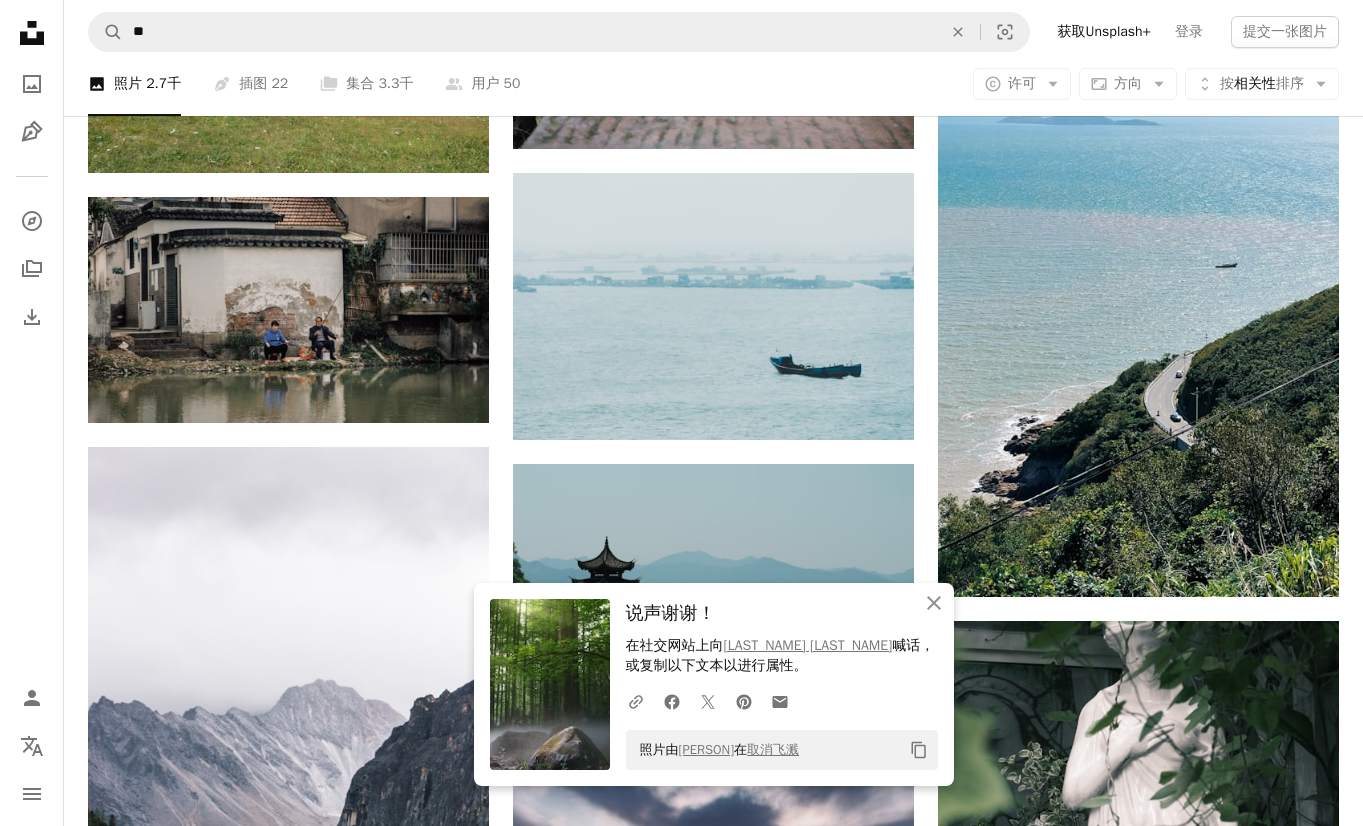 click on "Plus sign for Unsplash+ A heart A plus sign [FIRST] [LAST] 为了 Unsplash+ A lock 下载 A heart A plus sign [FIRST] [LAST] Arrow pointing down A heart A plus sign [FIRST] [LAST] 可供租用 A checkmark inside of a circle Arrow pointing down A heart A plus sign [FIRST] [LAST] 可供租用 A checkmark inside of a circle Arrow pointing down A heart A plus sign [FIRST] [LAST] 可供租用 A checkmark inside of a circle Arrow pointing down A heart A plus sign [FIRST] [LAST] 可供租用 A checkmark inside of a circle Arrow pointing down Plus sign for Unsplash+ A heart A plus sign [FIRST] [LAST] 为了 Unsplash+ A lock 下载 A heart A plus sign [FIRST] [LAST] Arrow pointing down A heart A plus sign [FIRST] [LAST] Arrow pointing down 为您的下一个活动提供品牌和预算图像 了解更多 A heart A plus sign [FIRST] [LAST] 可供租用 A checkmark inside of a circle Arrow pointing down Plus sign for Unsplash+ A heart A plus sign 为了" at bounding box center (713, 309) 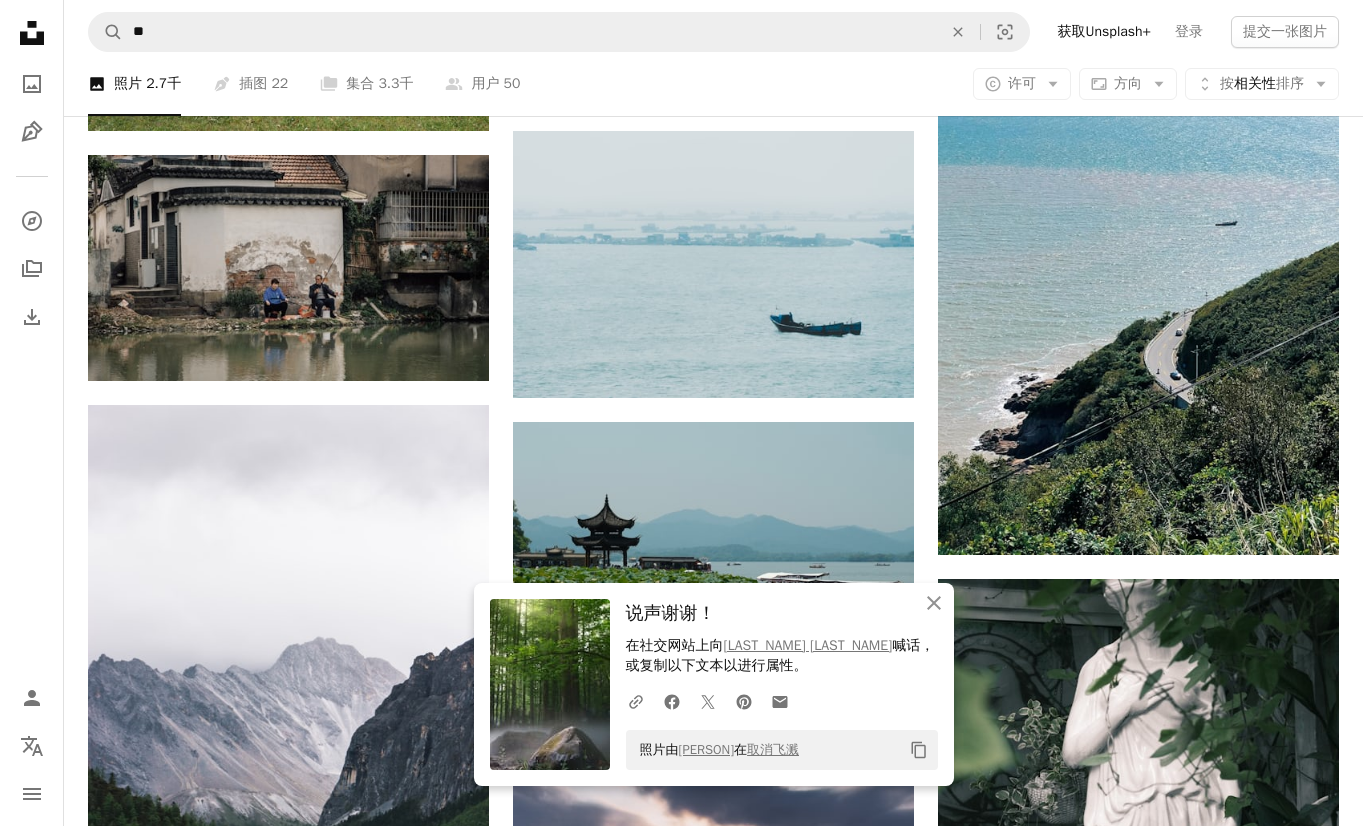 scroll, scrollTop: 2634, scrollLeft: 0, axis: vertical 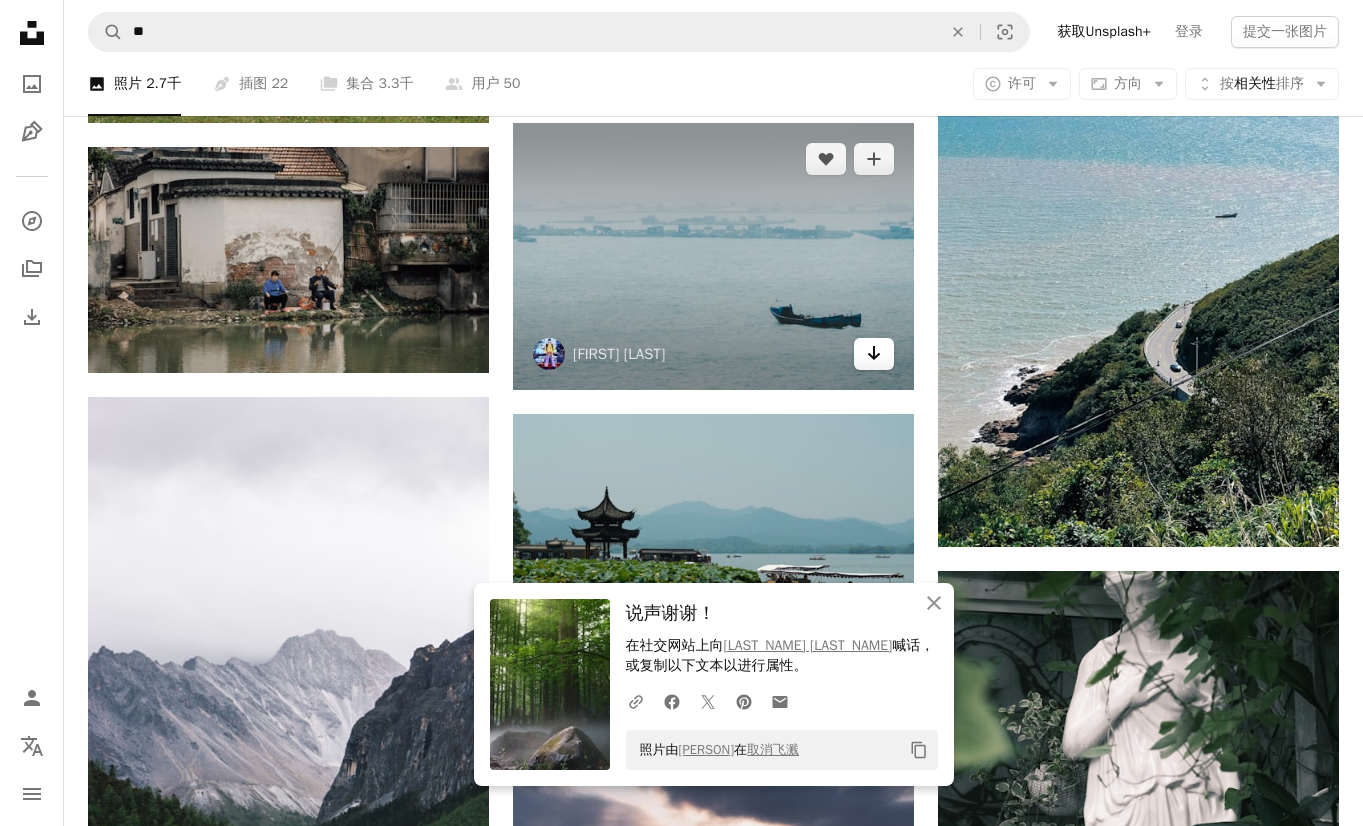 click 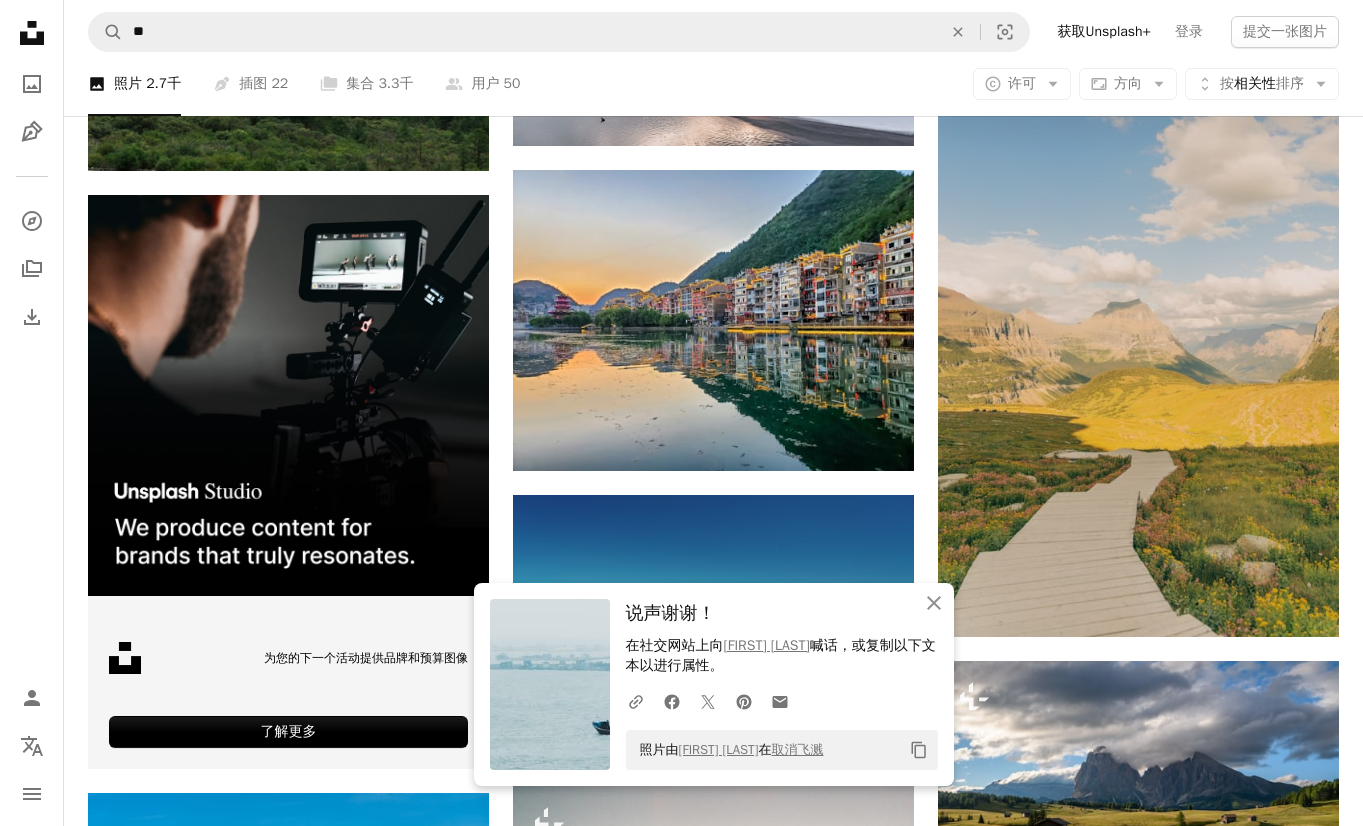 scroll, scrollTop: 3379, scrollLeft: 0, axis: vertical 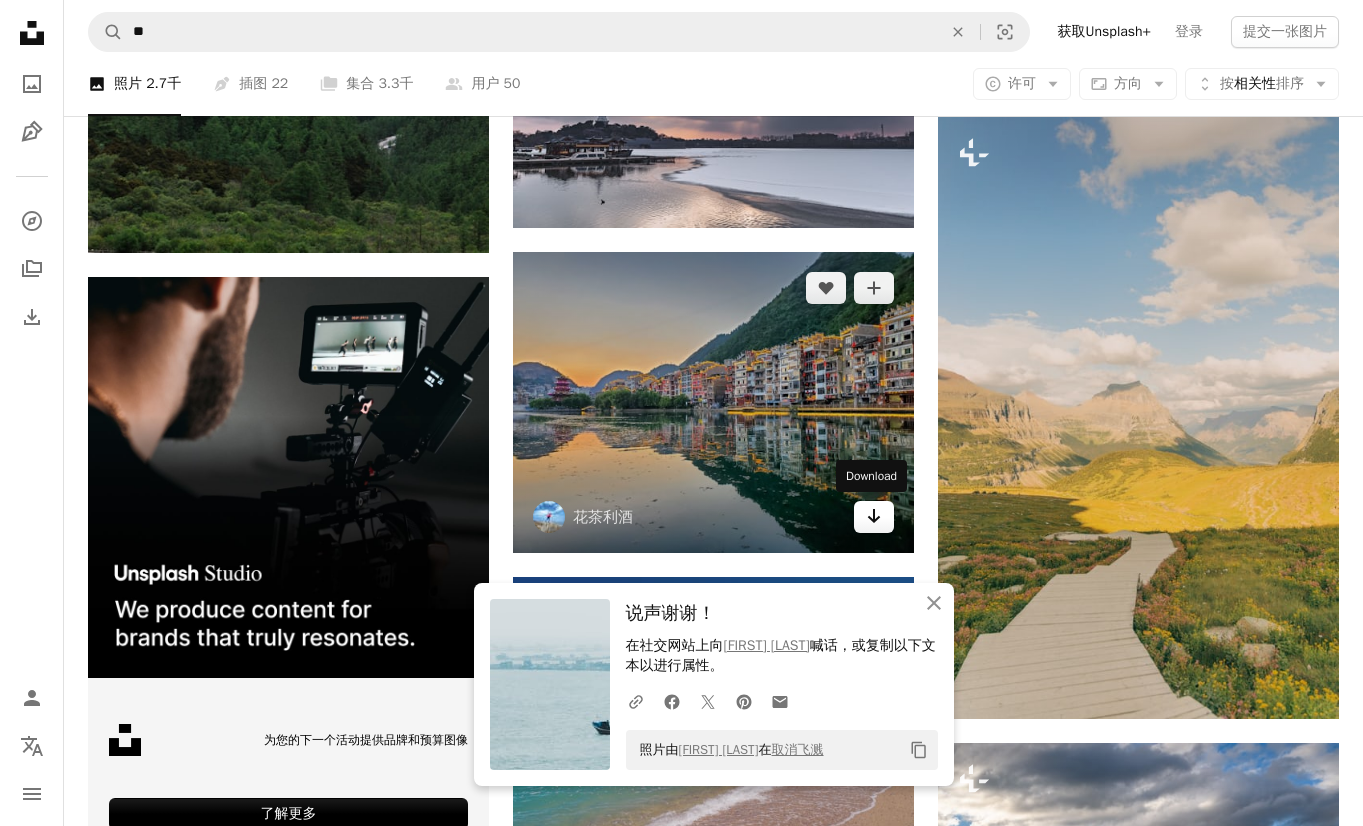 click on "Arrow pointing down" 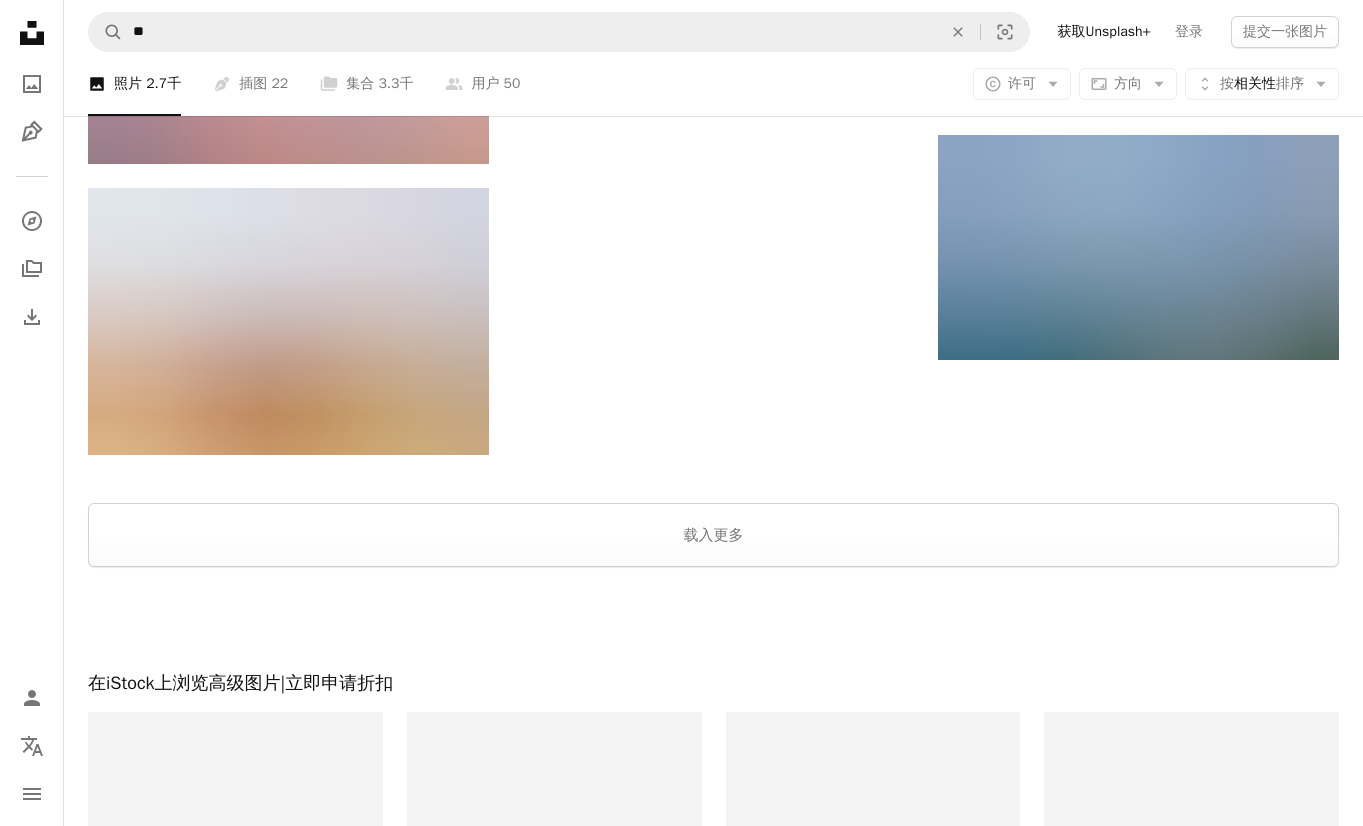 scroll, scrollTop: 5214, scrollLeft: 0, axis: vertical 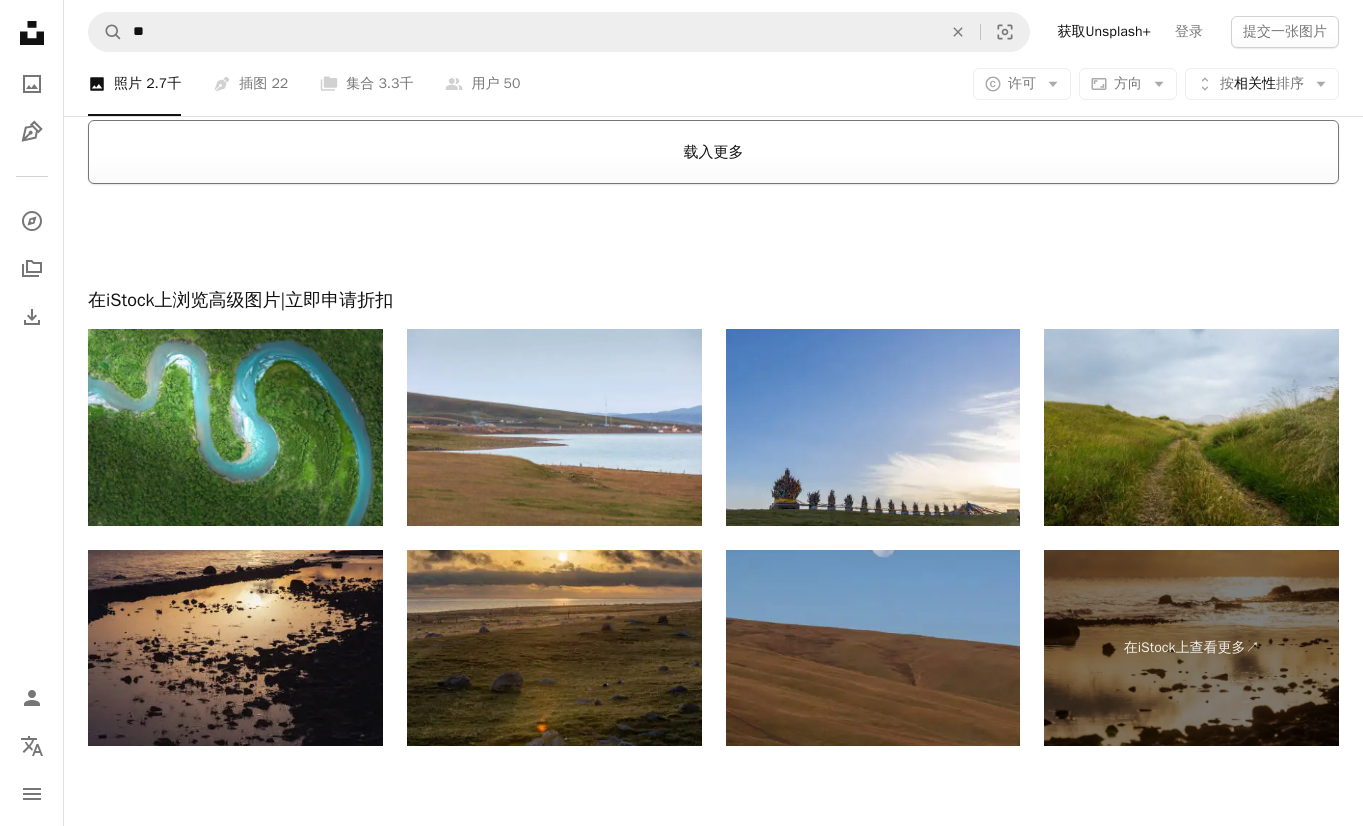 click on "载入更多" at bounding box center [713, 152] 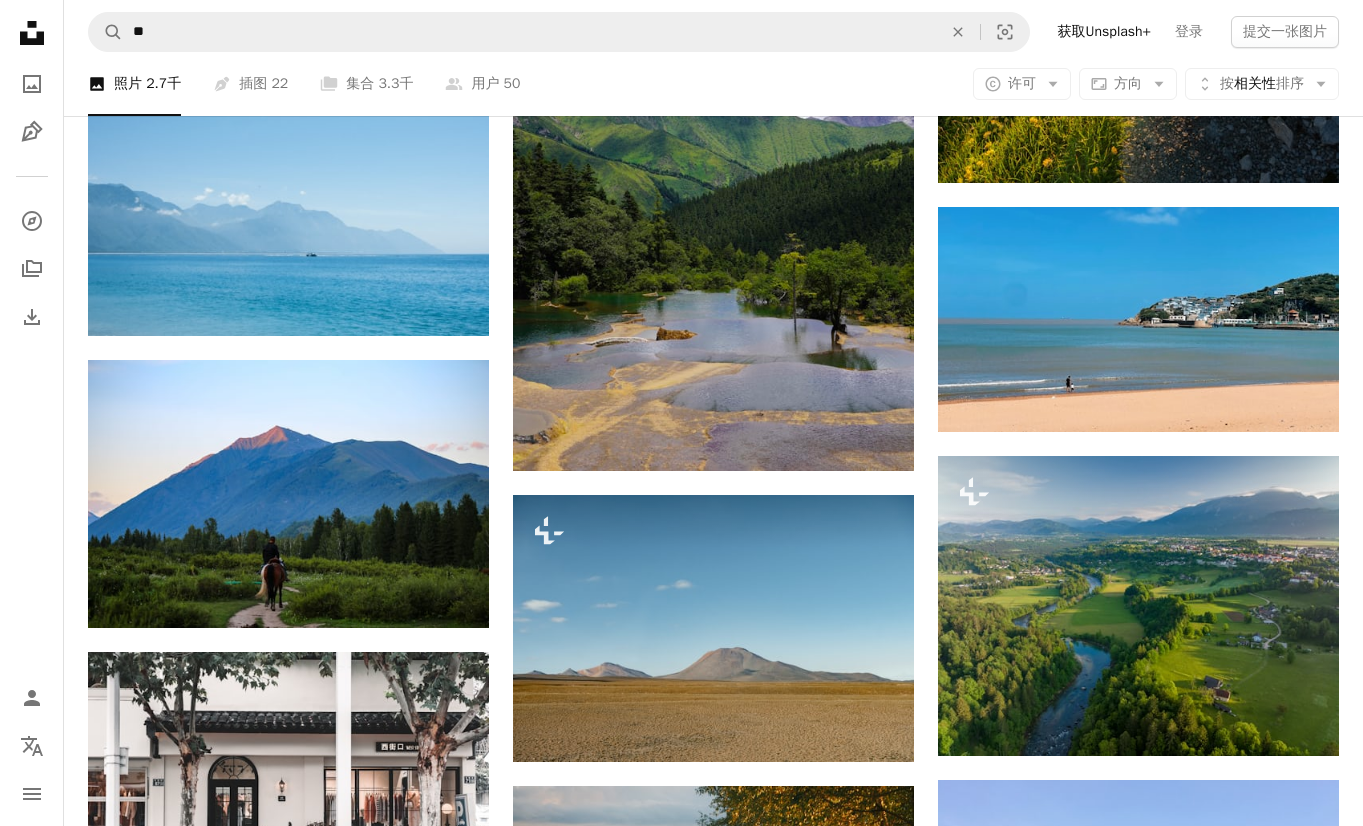 scroll, scrollTop: 5541, scrollLeft: 0, axis: vertical 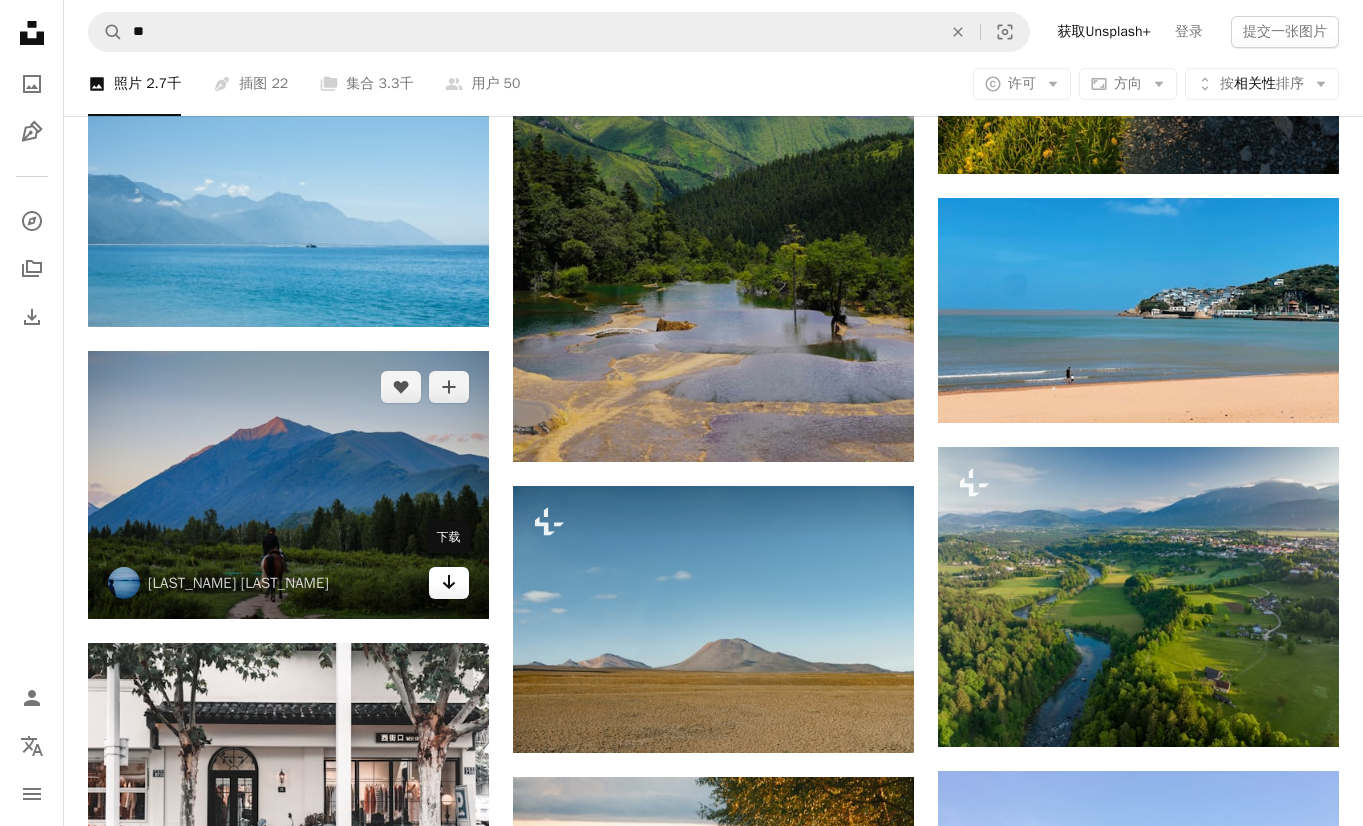 click on "Arrow pointing down" 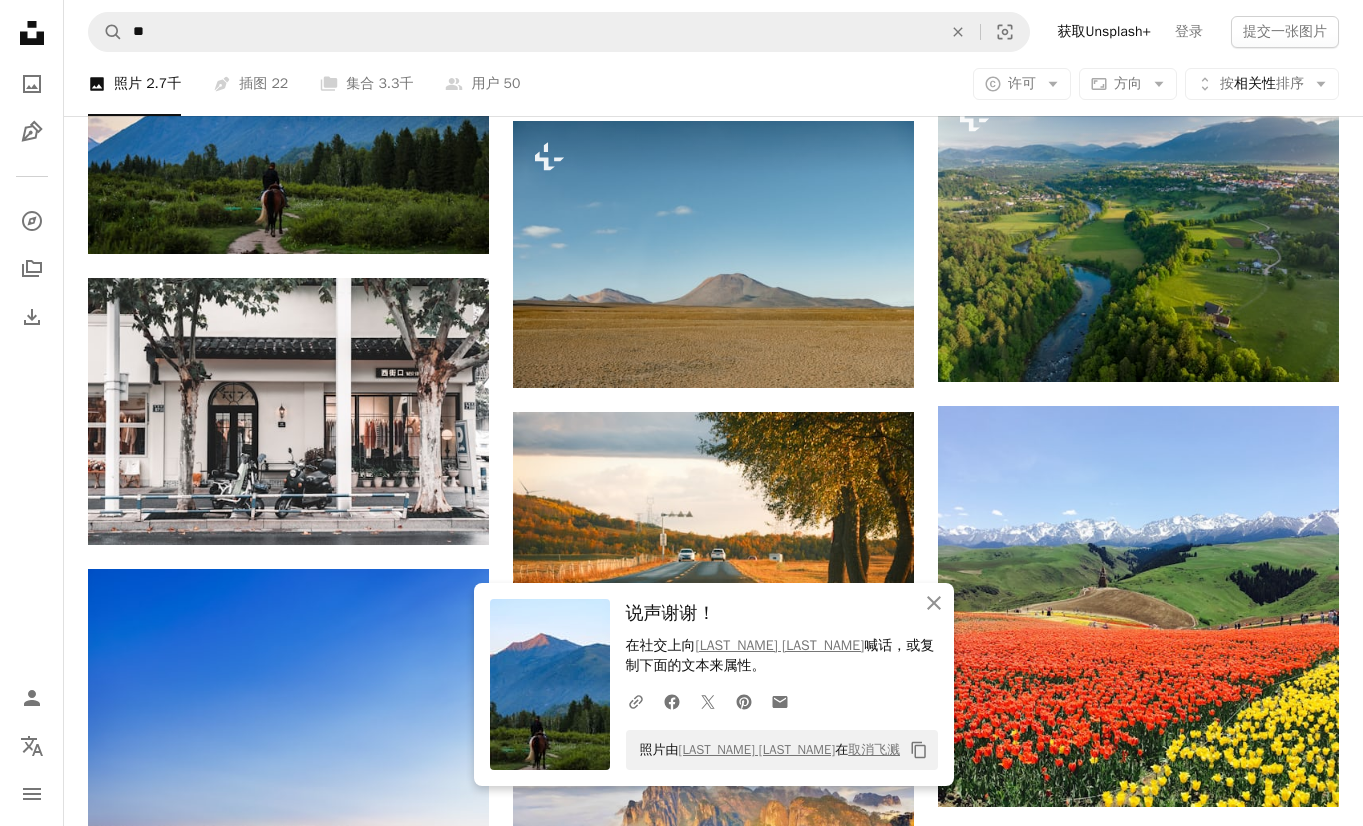 scroll, scrollTop: 5910, scrollLeft: 0, axis: vertical 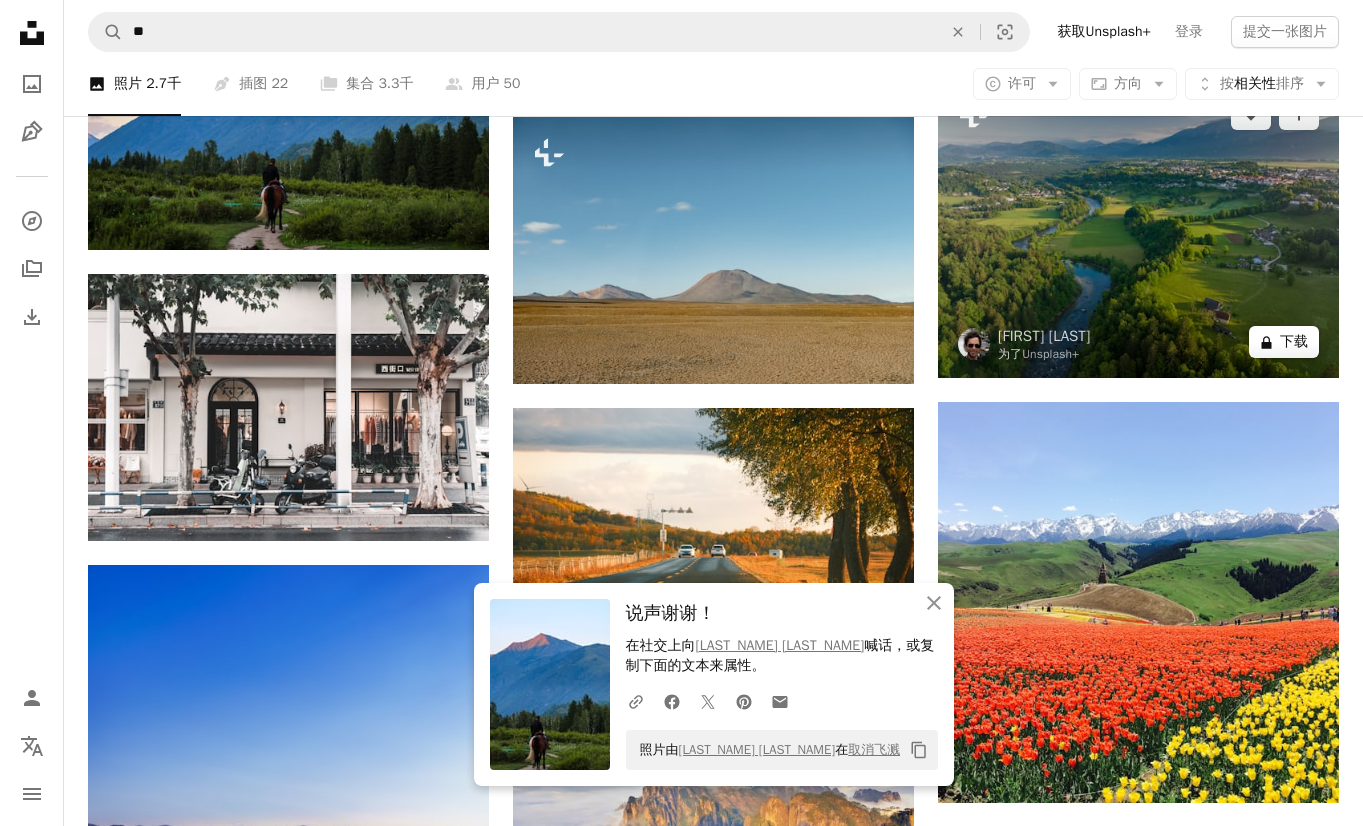 click on "A lock 下载" at bounding box center [1284, 342] 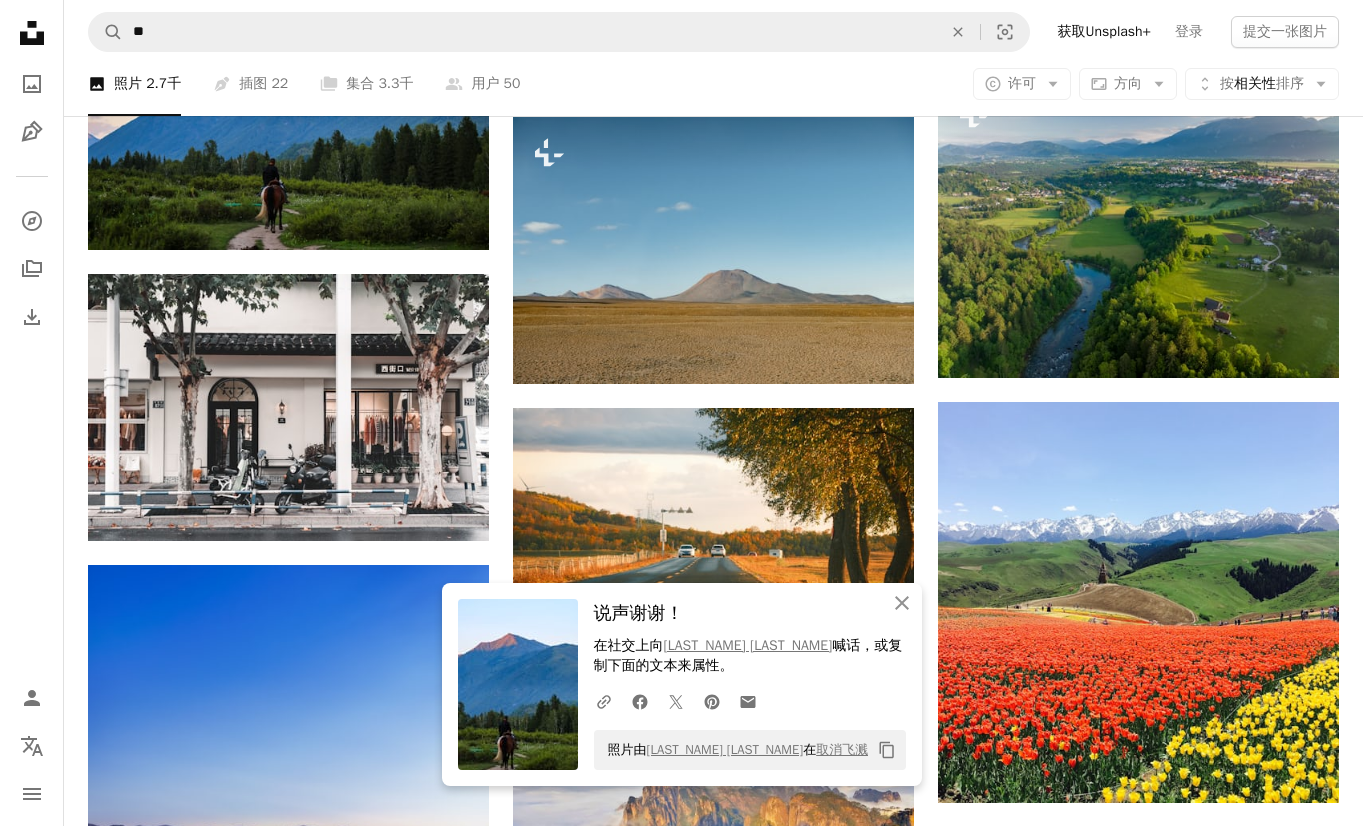 click on "优质，随时可用的图像。 获得无限制的访问。 A plus sign 每月添加仅限会员的内容 A plus sign 无限免版税下载 A plus sign 插图 最新 A plus sign 加强法律保护 每年的 62% 的折扣 月刊 16英镑   英镑6 英镑 每月 * 获取 Unsplash+ *每年支付时，预付 72英镑 适用时的税收。自动续订。随时取消。" at bounding box center (859, 5103) 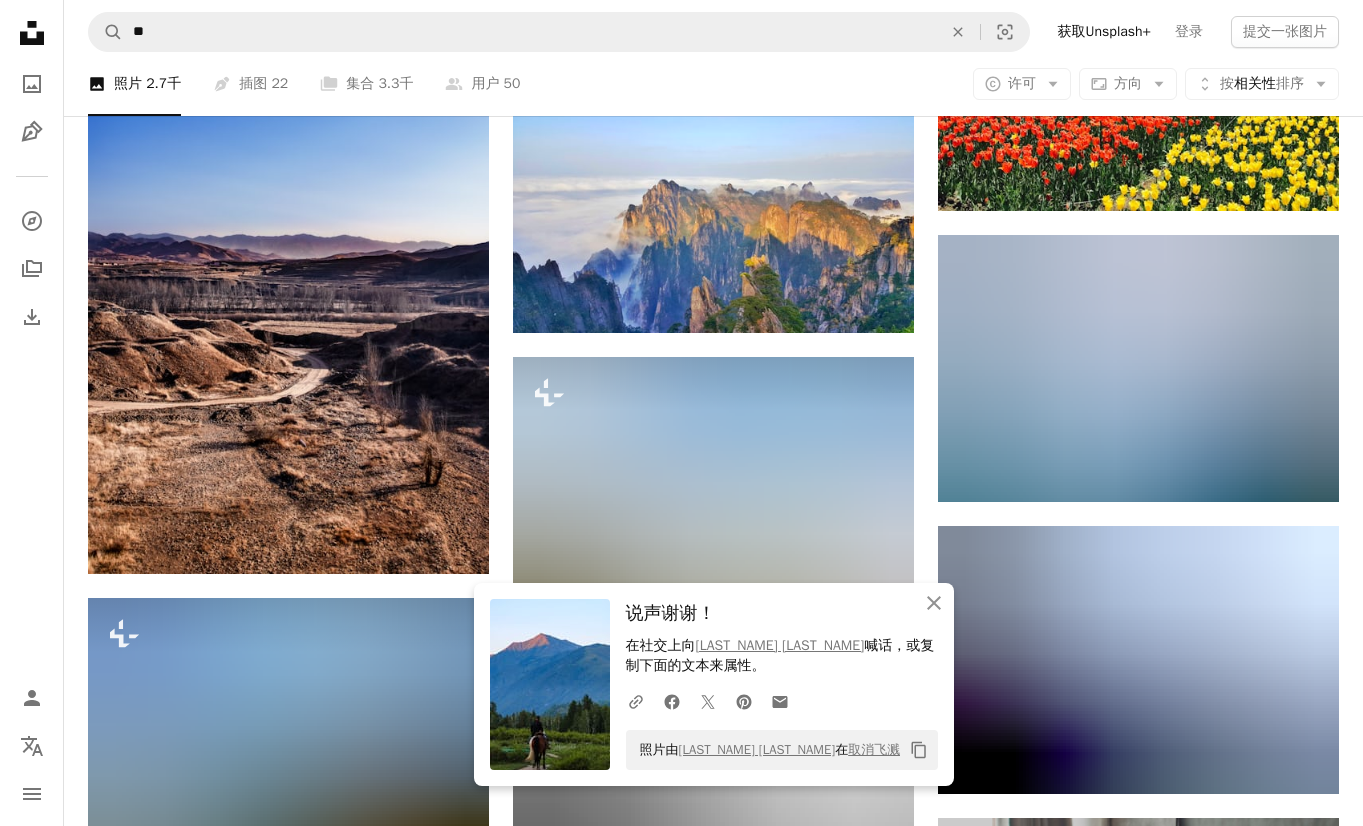 scroll, scrollTop: 6414, scrollLeft: 0, axis: vertical 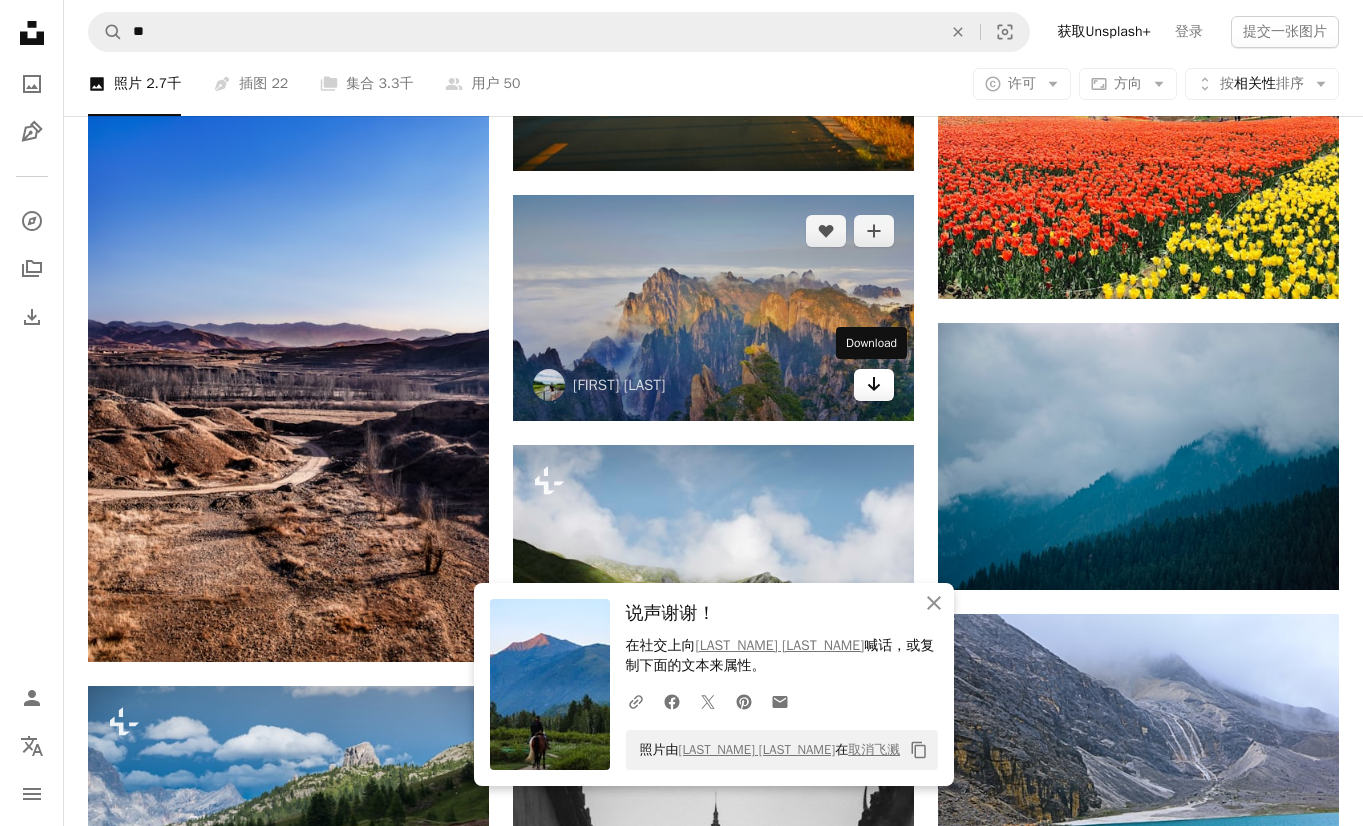 click 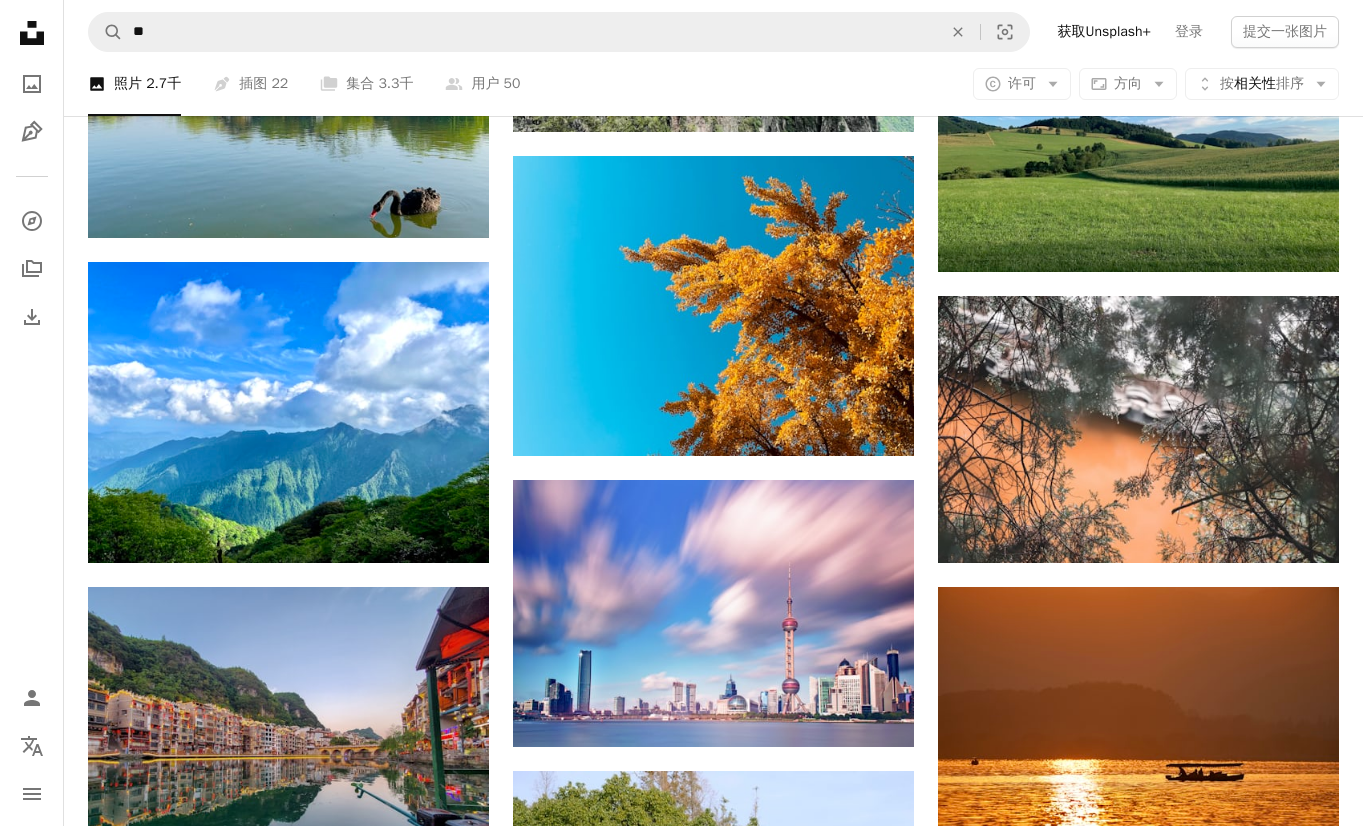 scroll, scrollTop: 12340, scrollLeft: 0, axis: vertical 